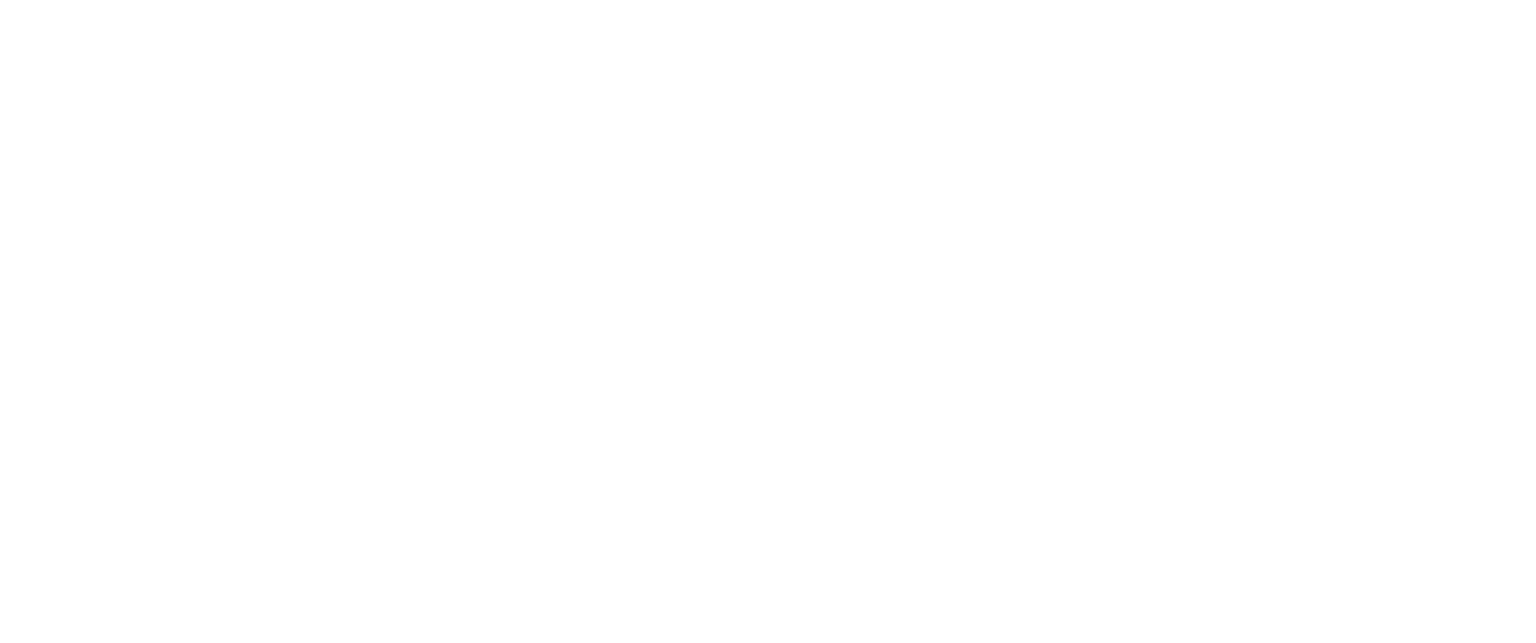 scroll, scrollTop: 0, scrollLeft: 0, axis: both 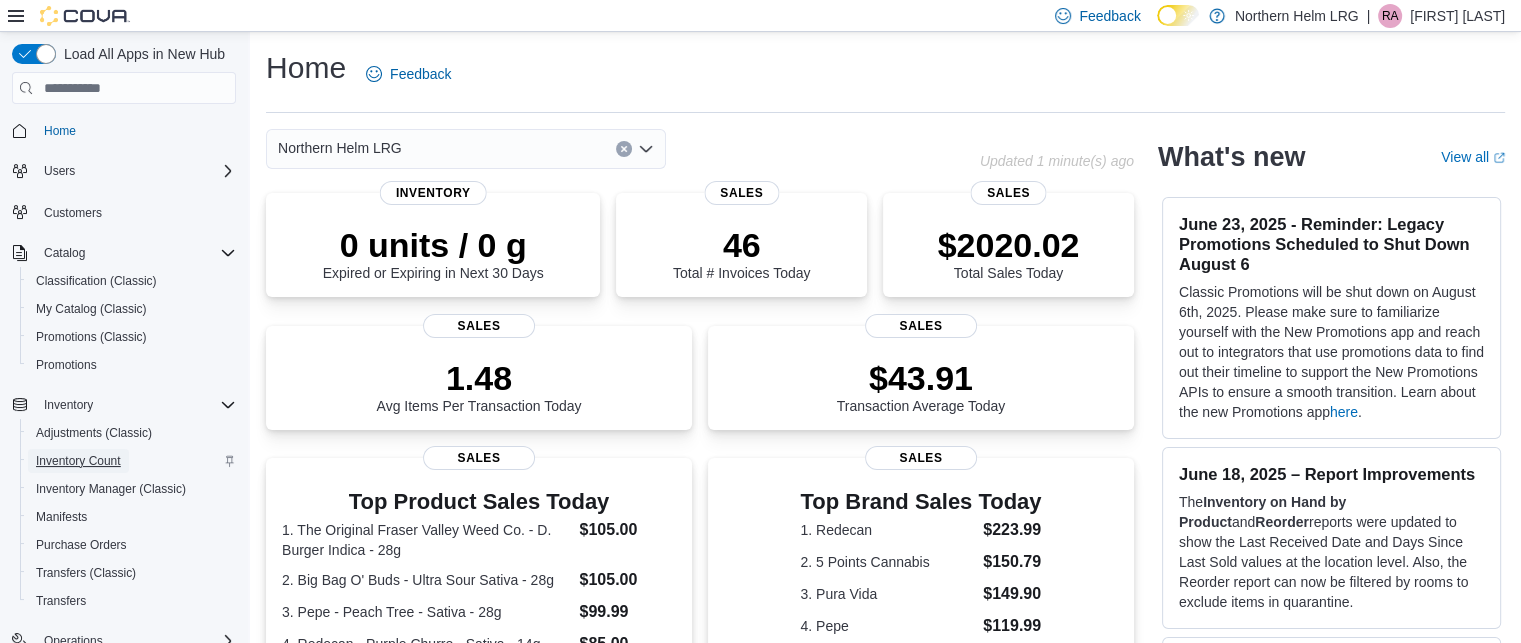 click on "Inventory Count" at bounding box center [78, 461] 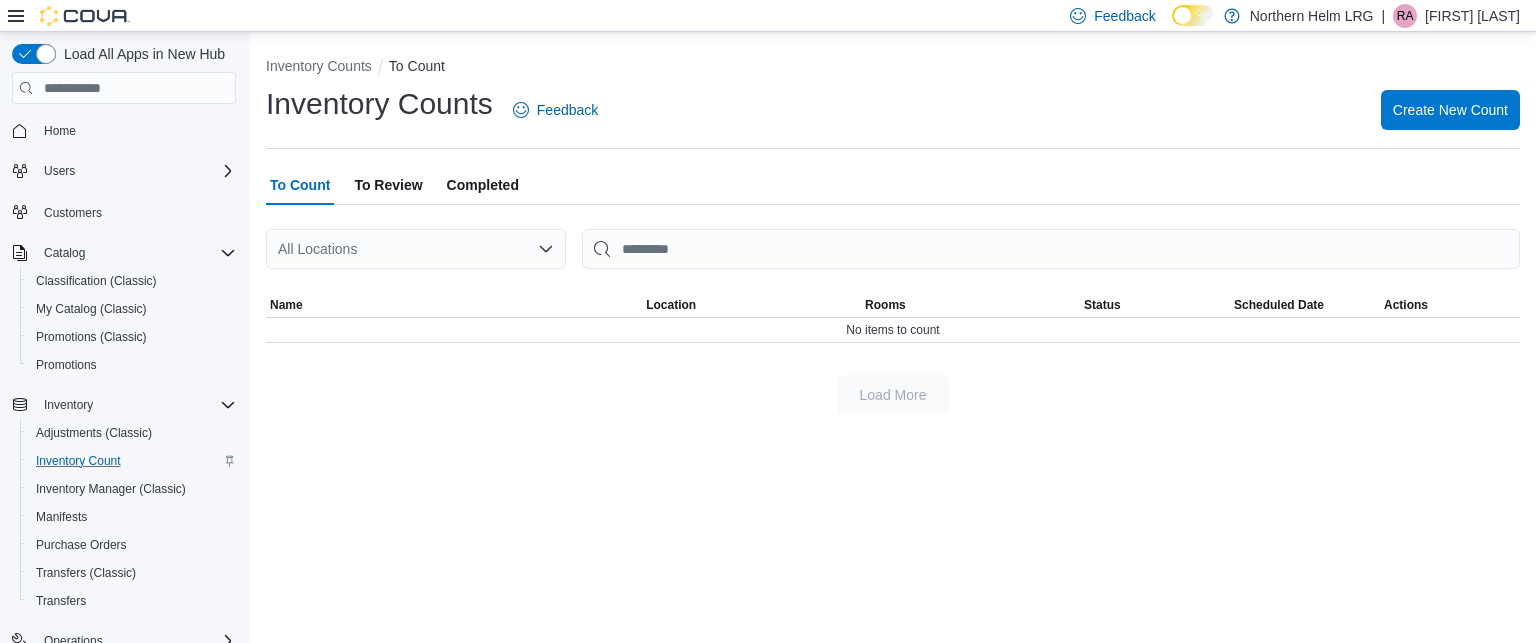 click on "To Review" at bounding box center (388, 185) 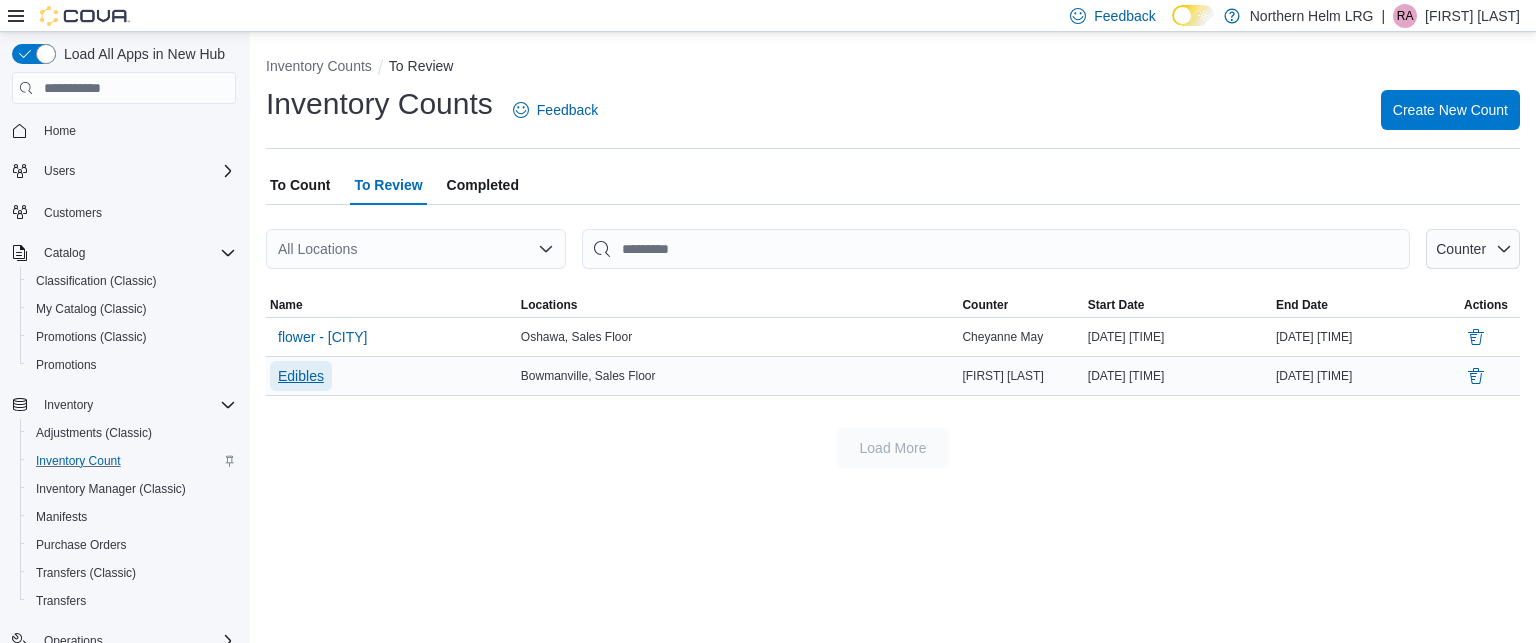 click on "Edibles" at bounding box center [301, 376] 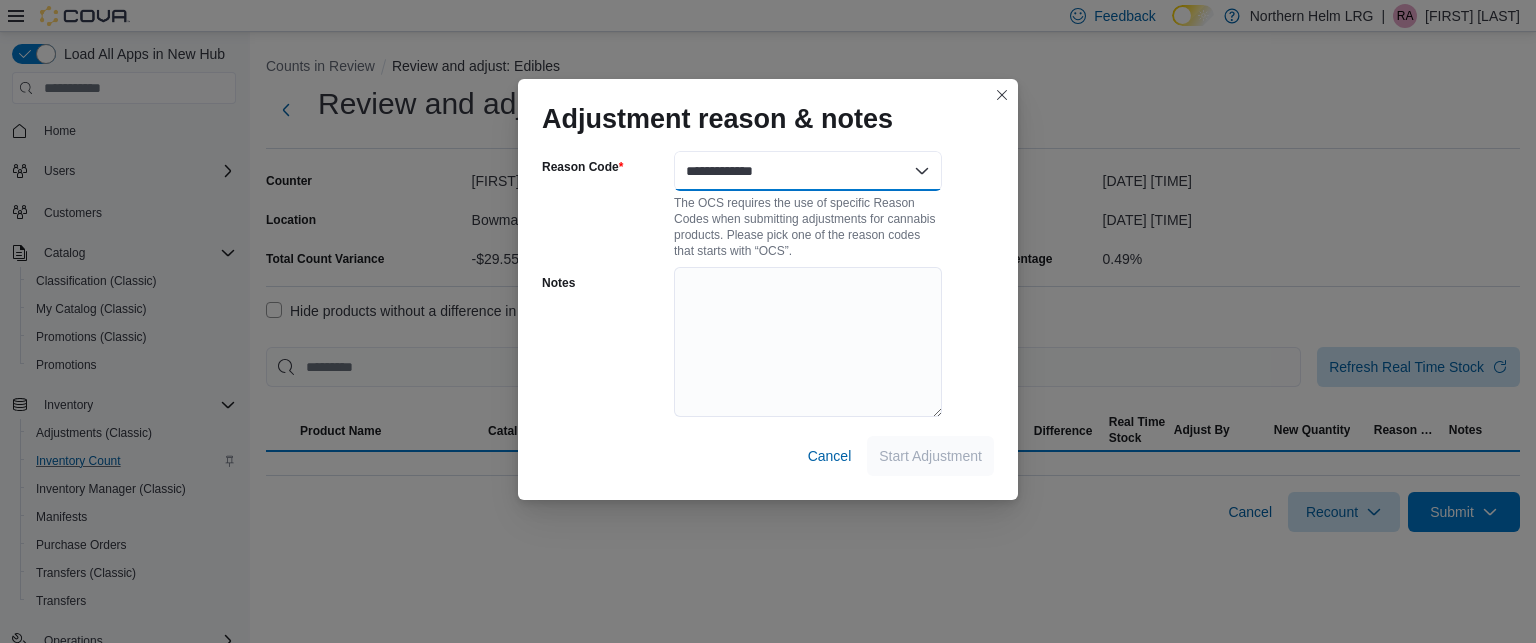 click on "**********" at bounding box center (808, 171) 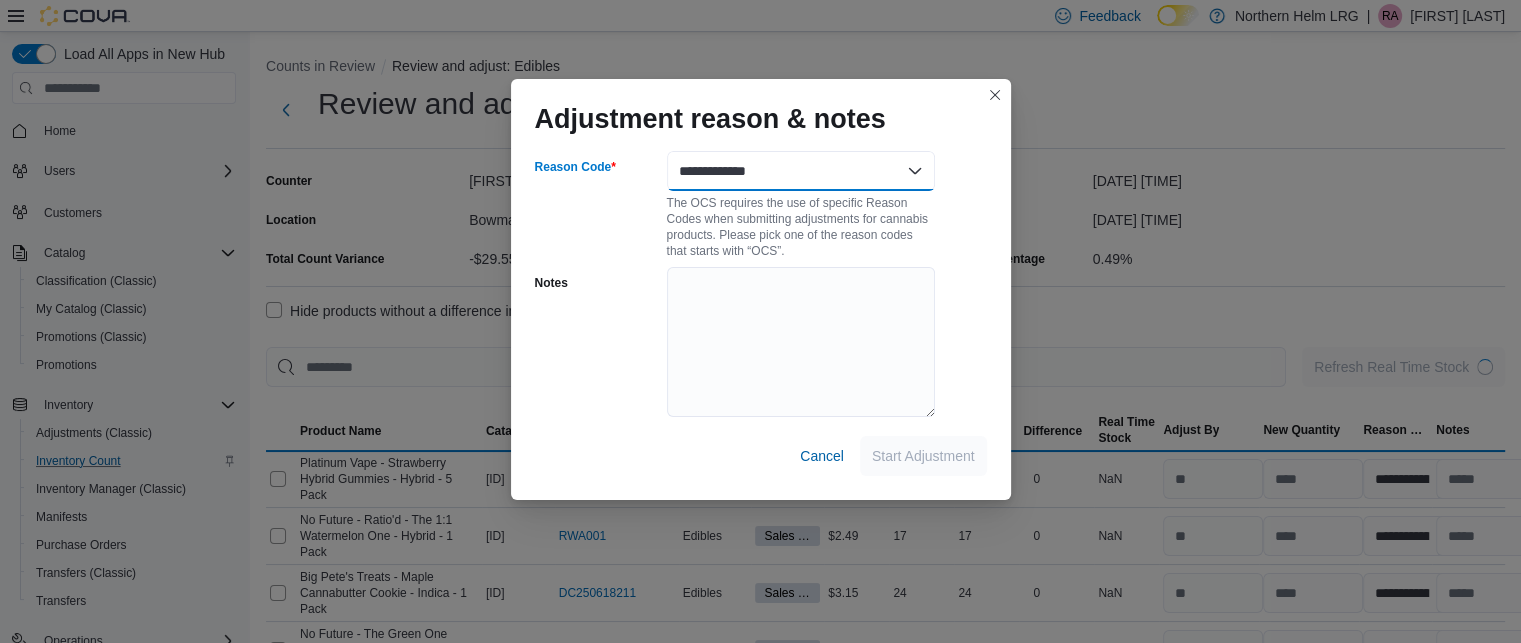 click on "**********" at bounding box center (801, 171) 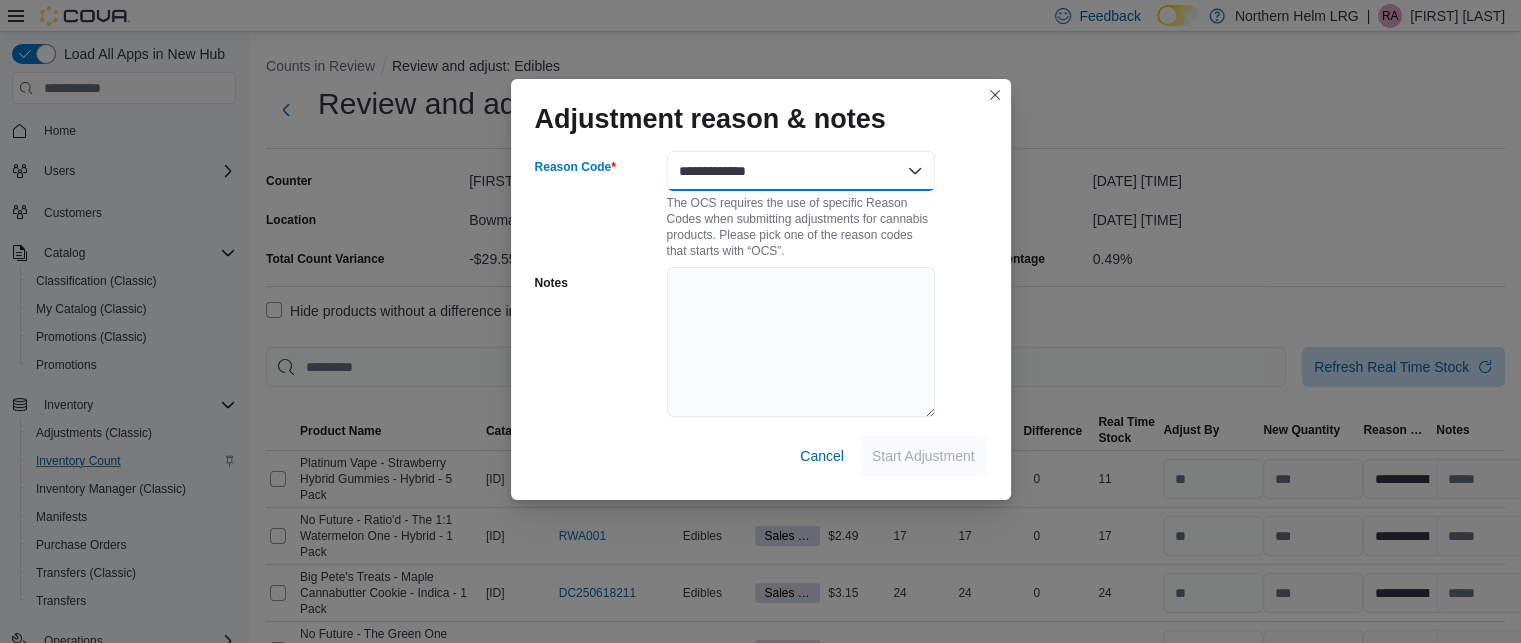 click on "**********" at bounding box center [801, 171] 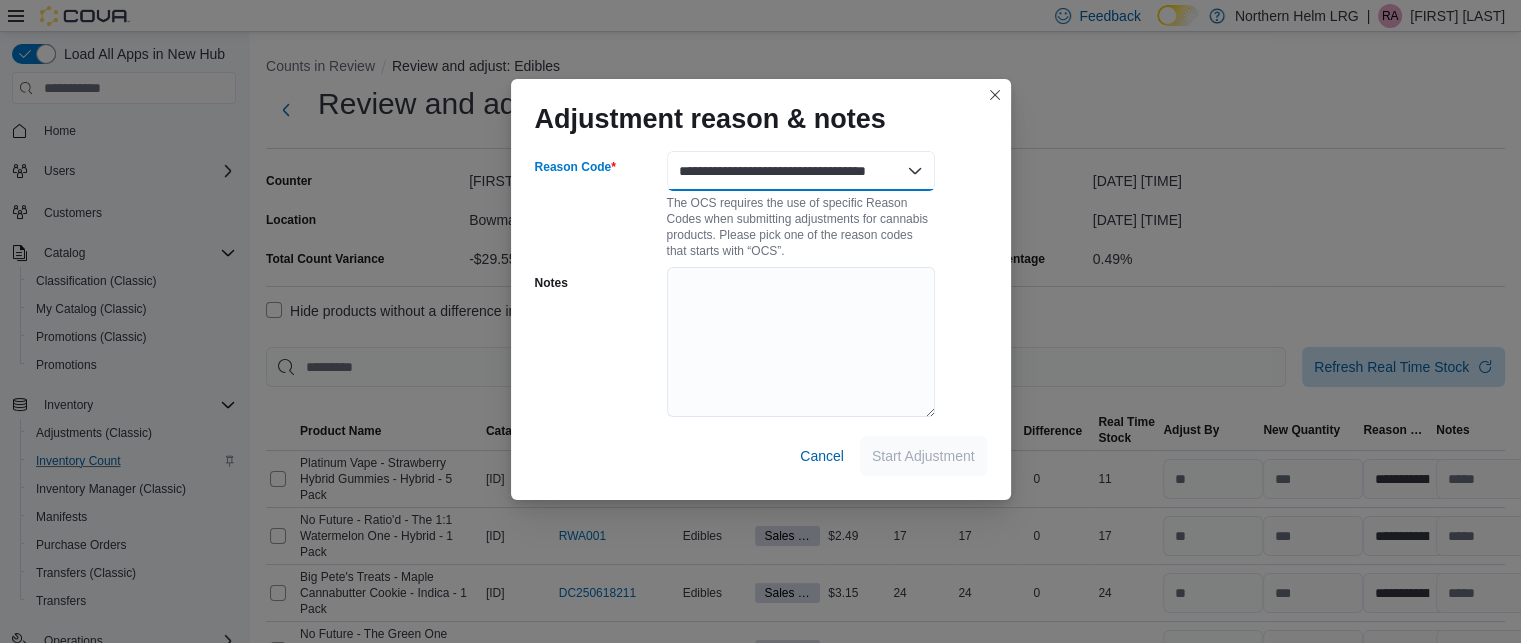 click on "**********" at bounding box center [801, 171] 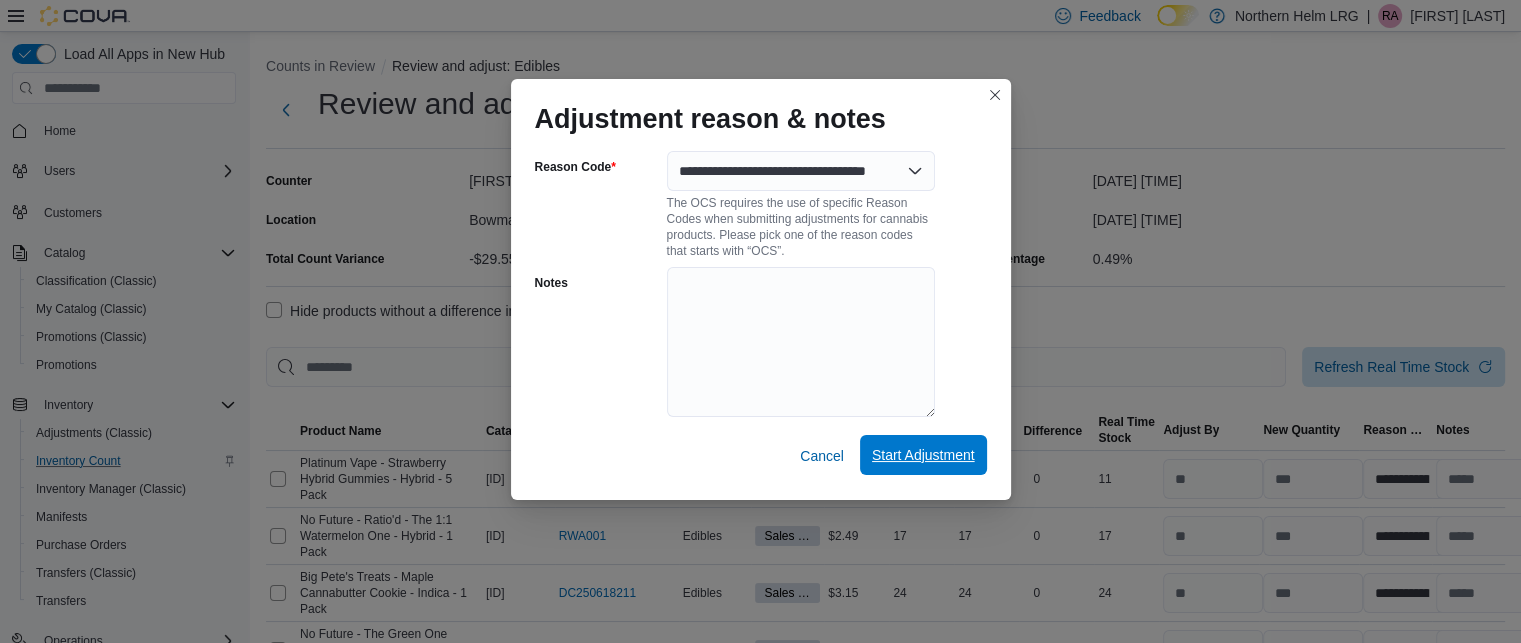 click on "Start Adjustment" at bounding box center [923, 455] 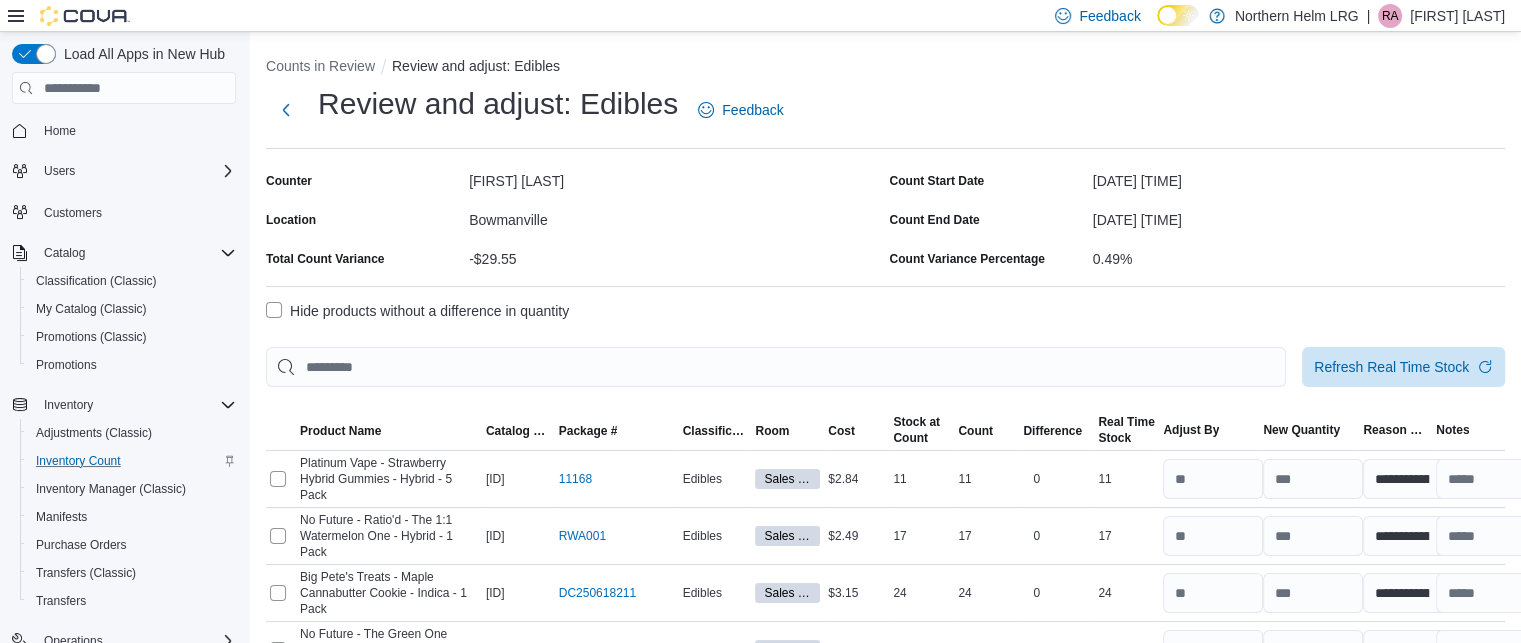click on "Hide products without a difference in quantity" at bounding box center [417, 311] 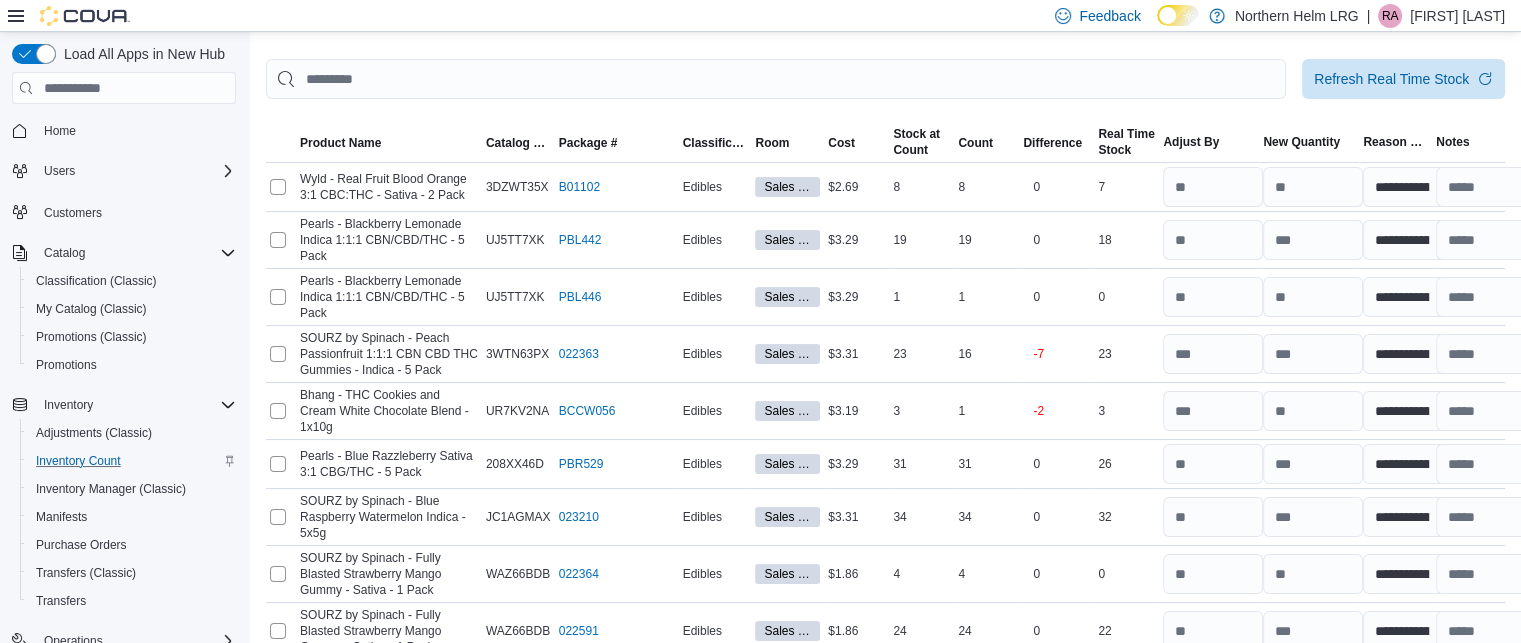 scroll, scrollTop: 367, scrollLeft: 0, axis: vertical 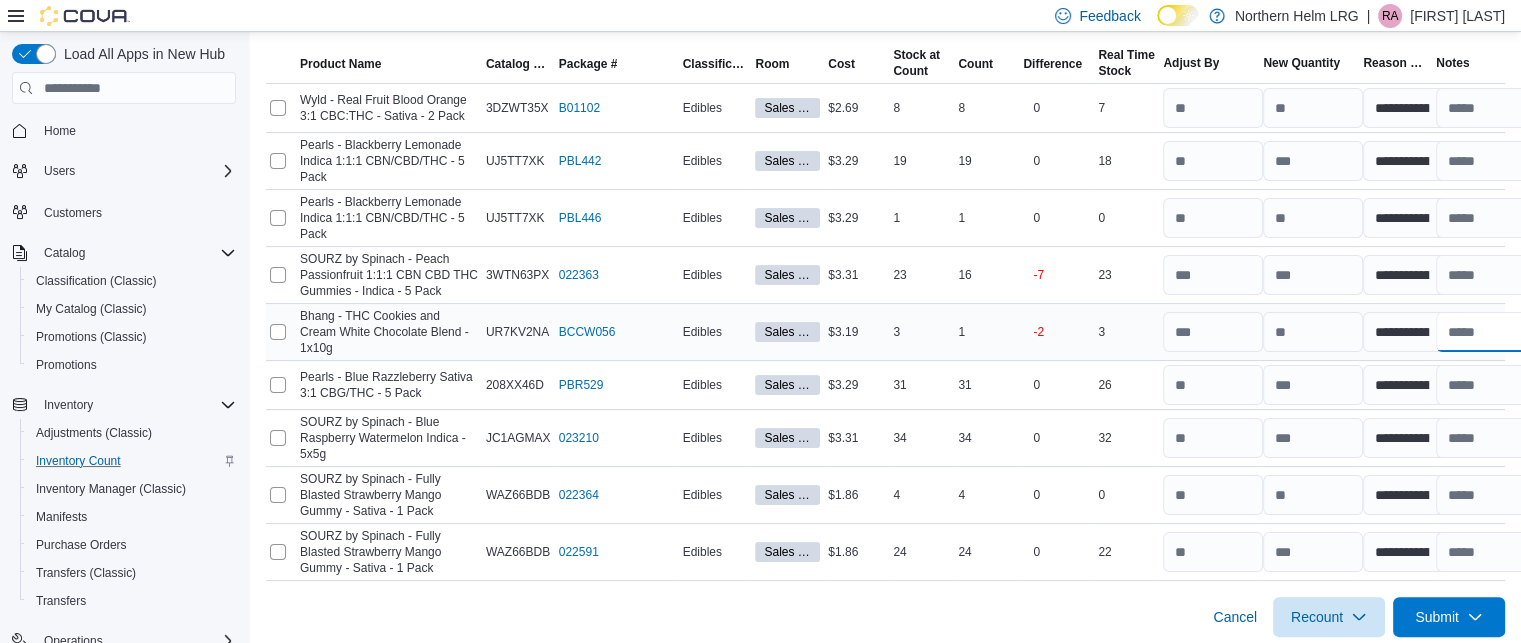 click at bounding box center (1486, 332) 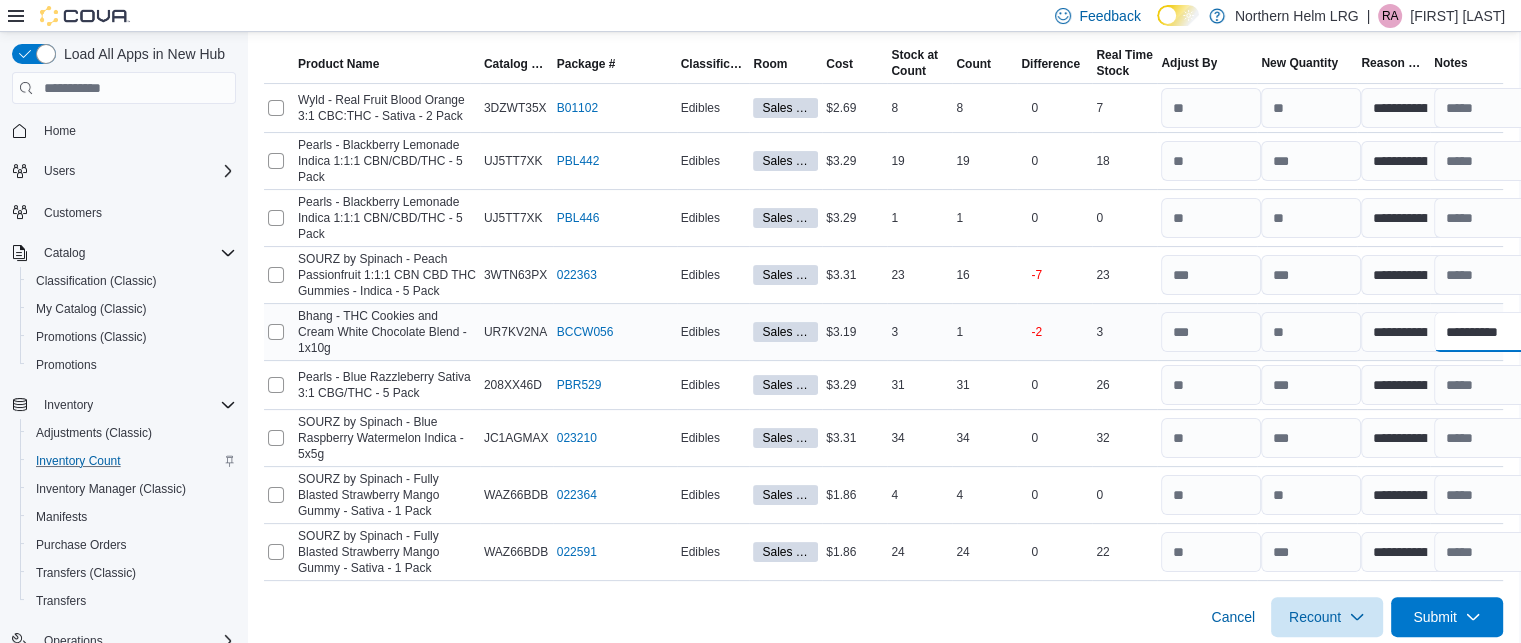scroll, scrollTop: 367, scrollLeft: 10, axis: both 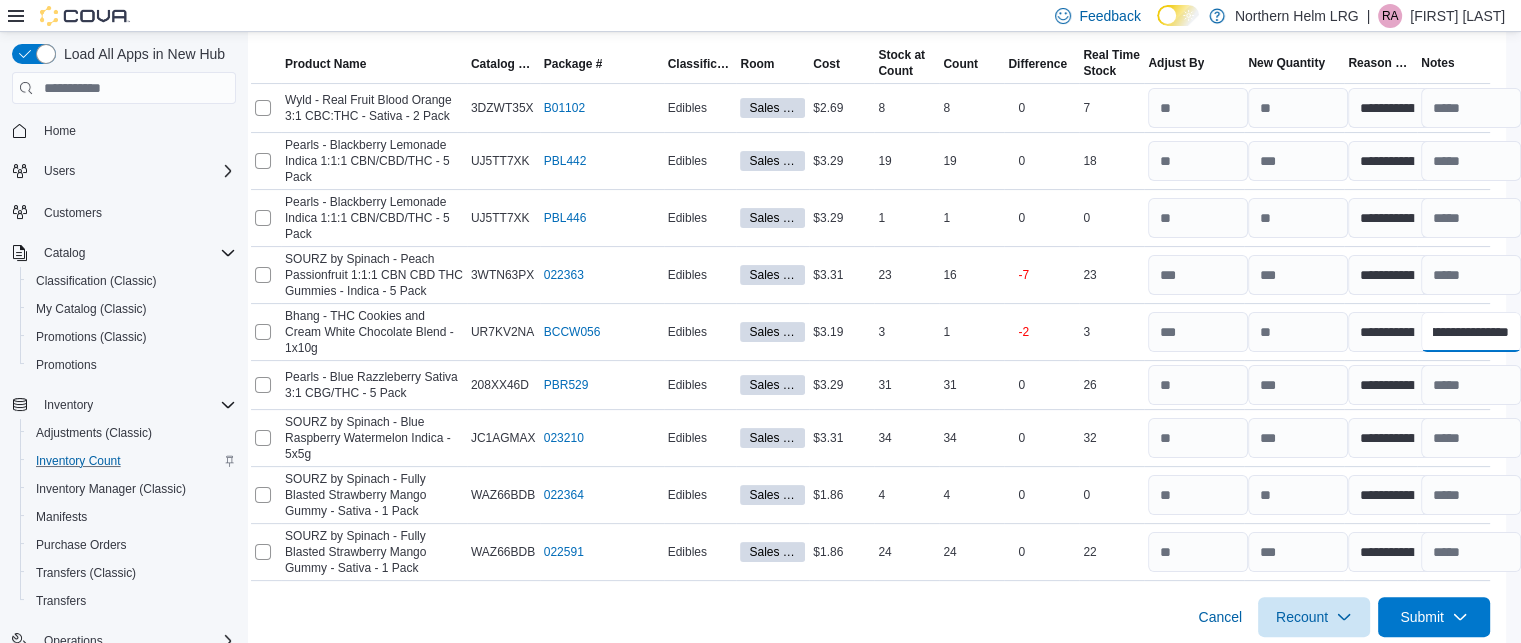 type on "**********" 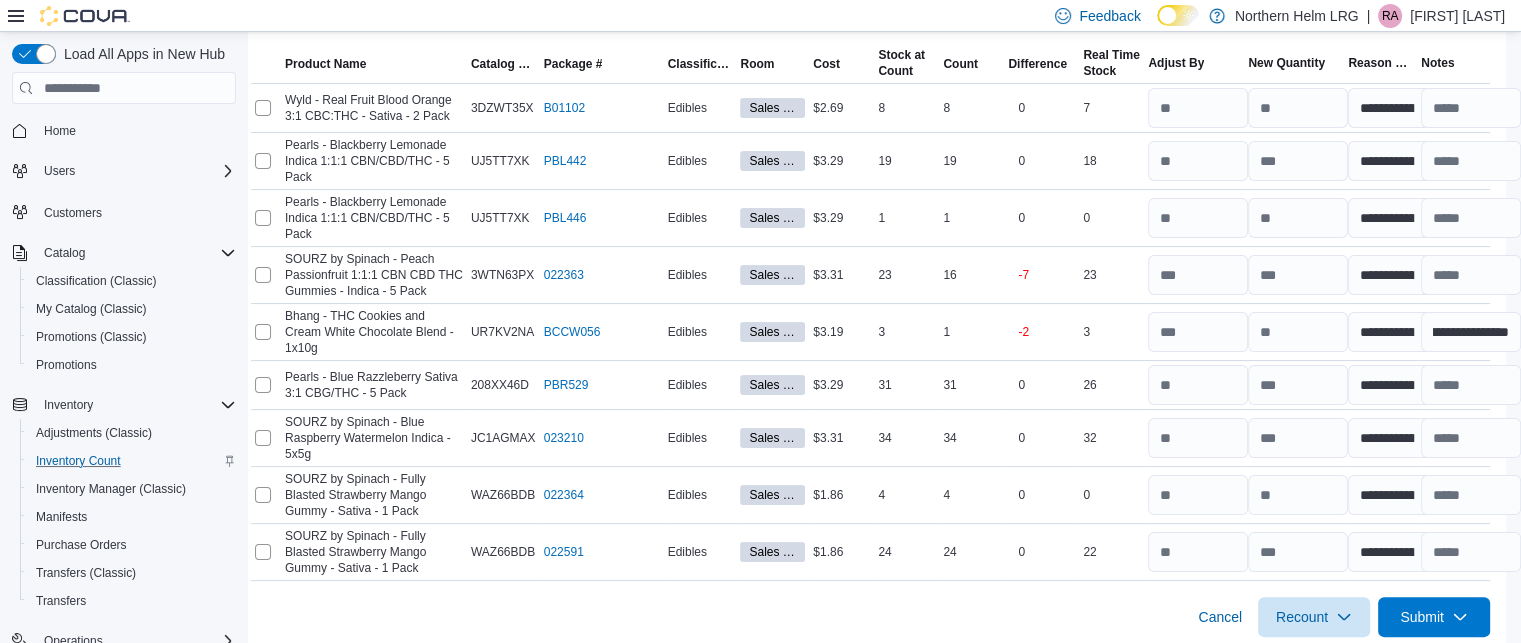 click on "Cancel Recount Submit" at bounding box center [870, 609] 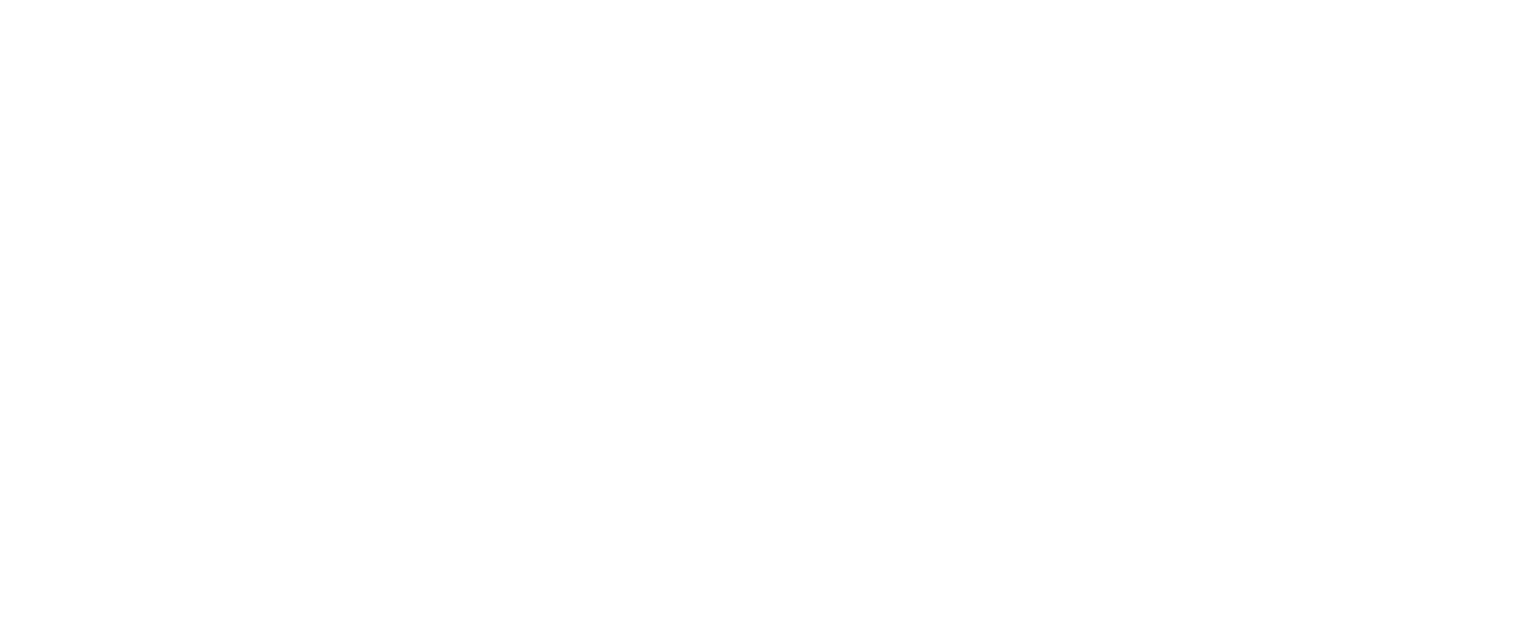 scroll, scrollTop: 0, scrollLeft: 0, axis: both 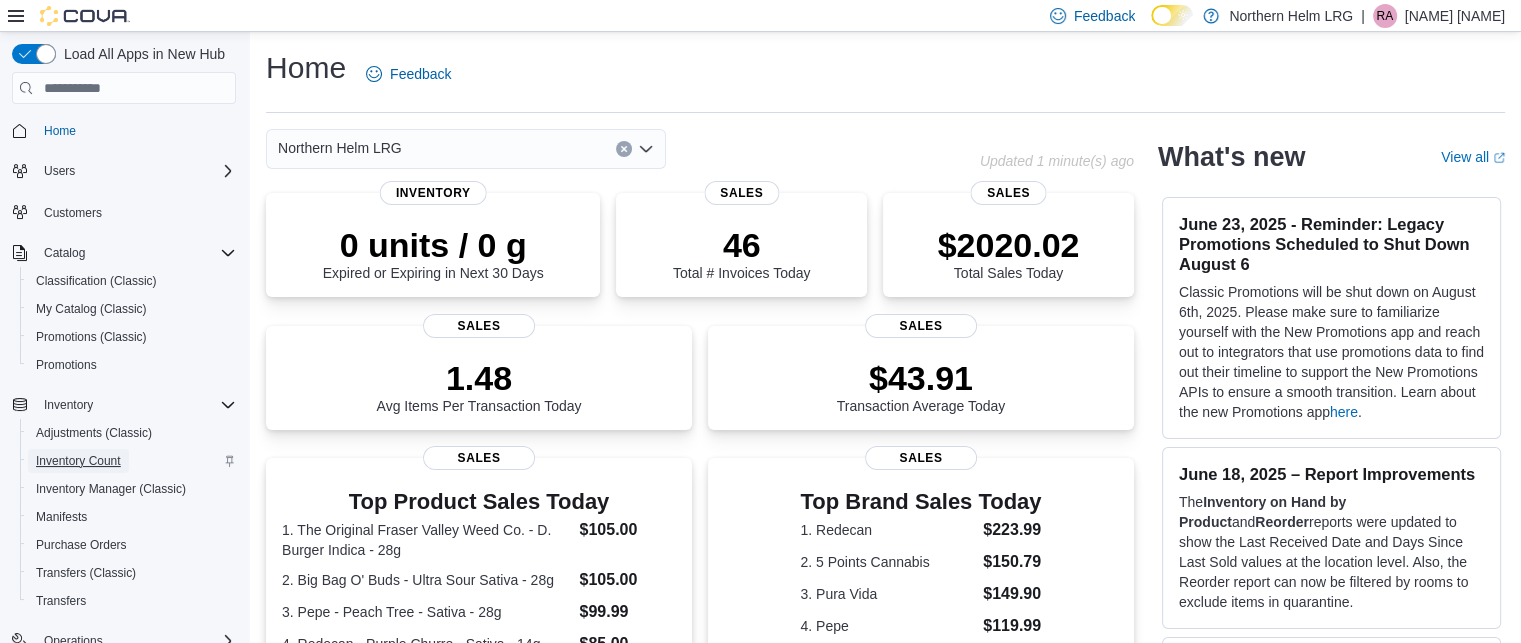 click on "Inventory Count" at bounding box center (78, 461) 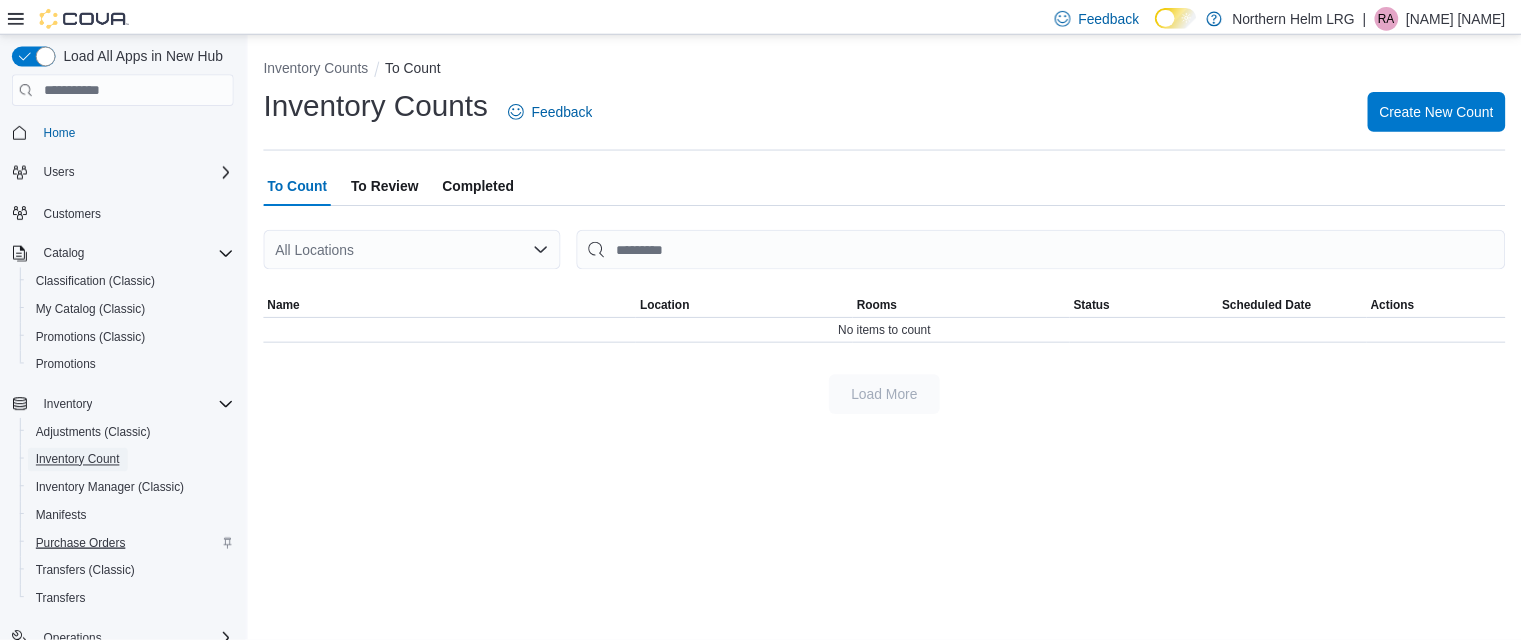 scroll, scrollTop: 218, scrollLeft: 0, axis: vertical 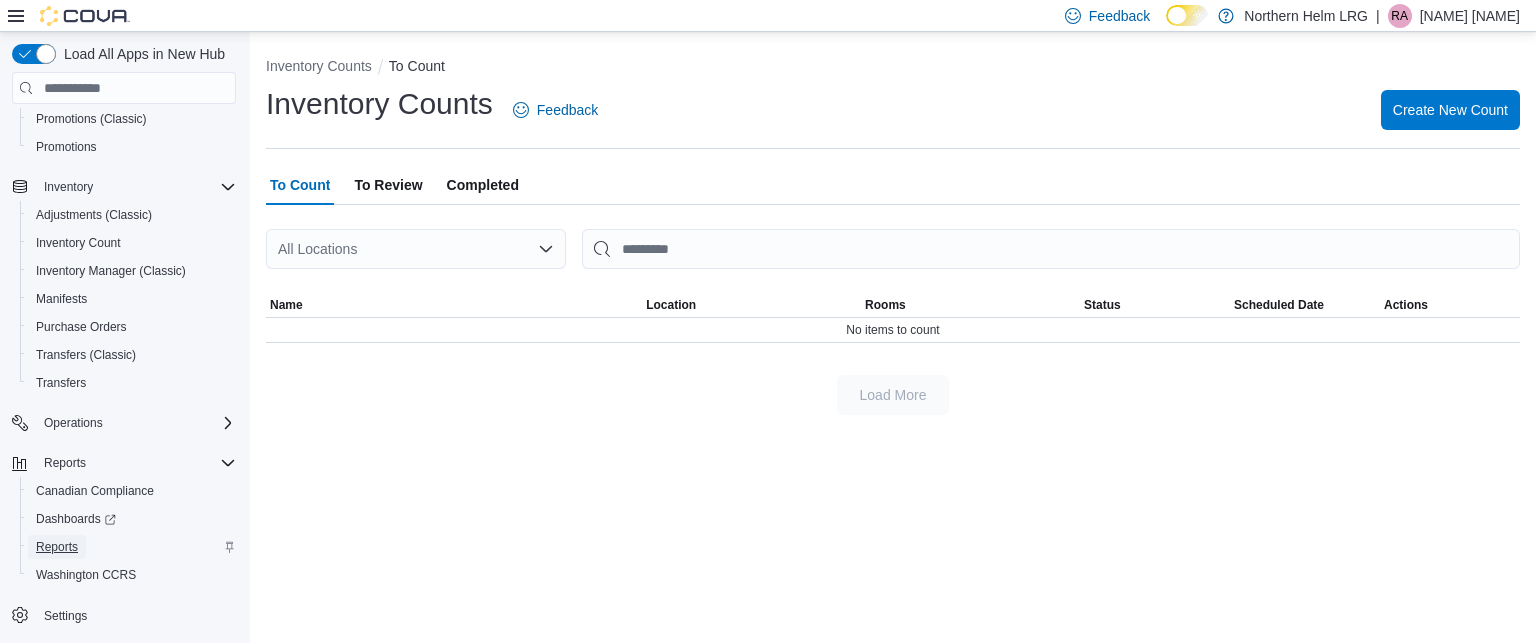click on "Reports" at bounding box center (57, 547) 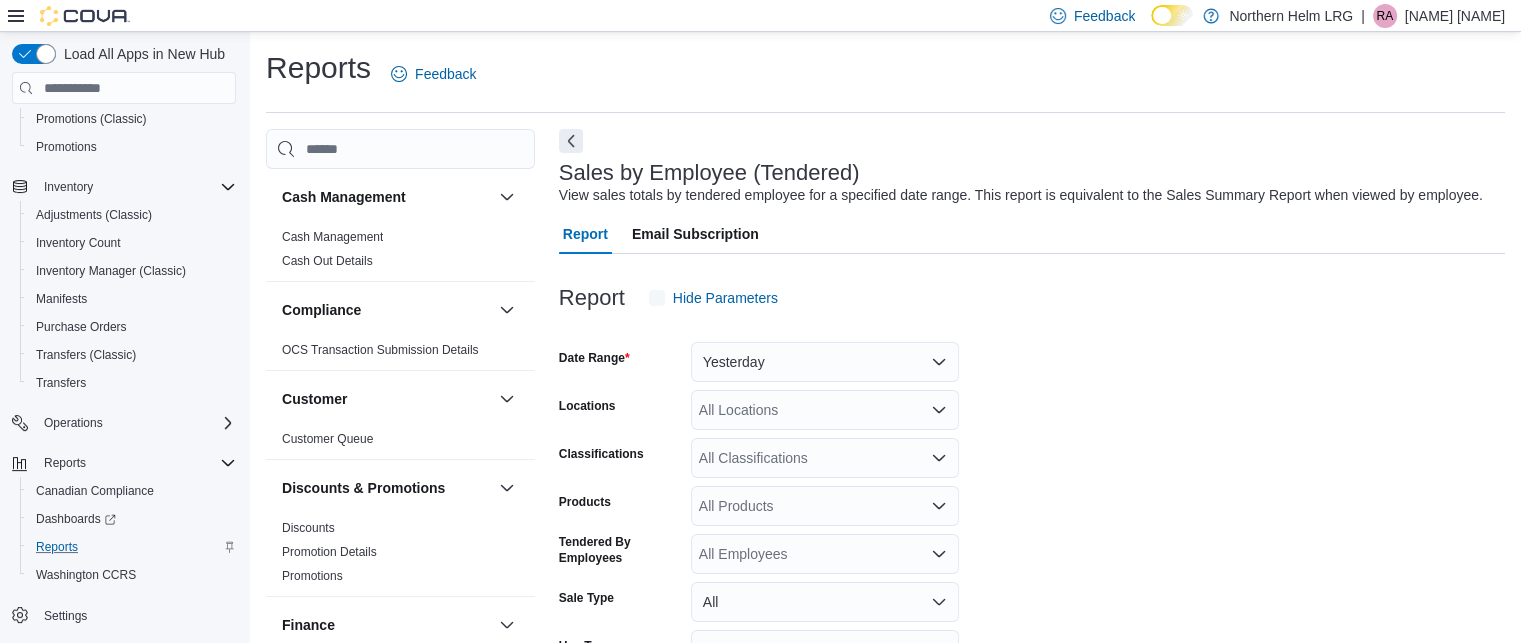 scroll, scrollTop: 46, scrollLeft: 0, axis: vertical 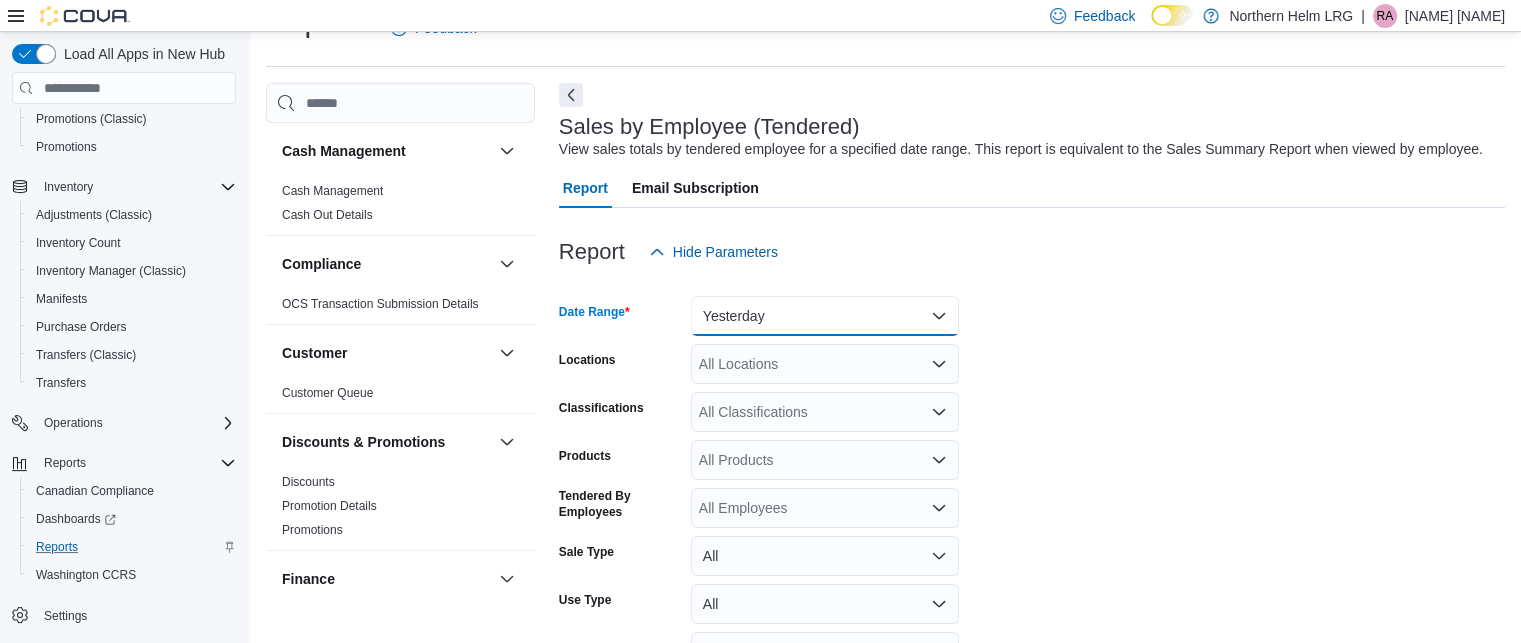 click on "Yesterday" at bounding box center (825, 316) 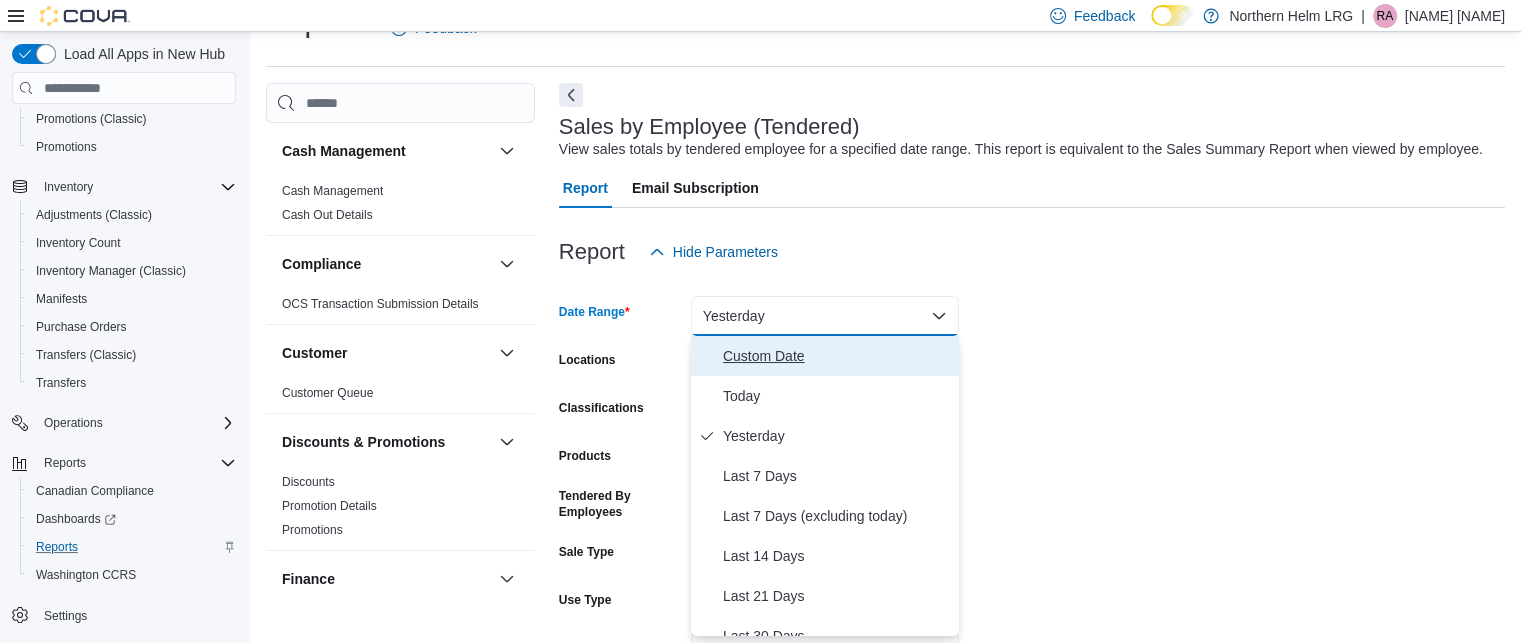 click on "Custom Date" at bounding box center (825, 356) 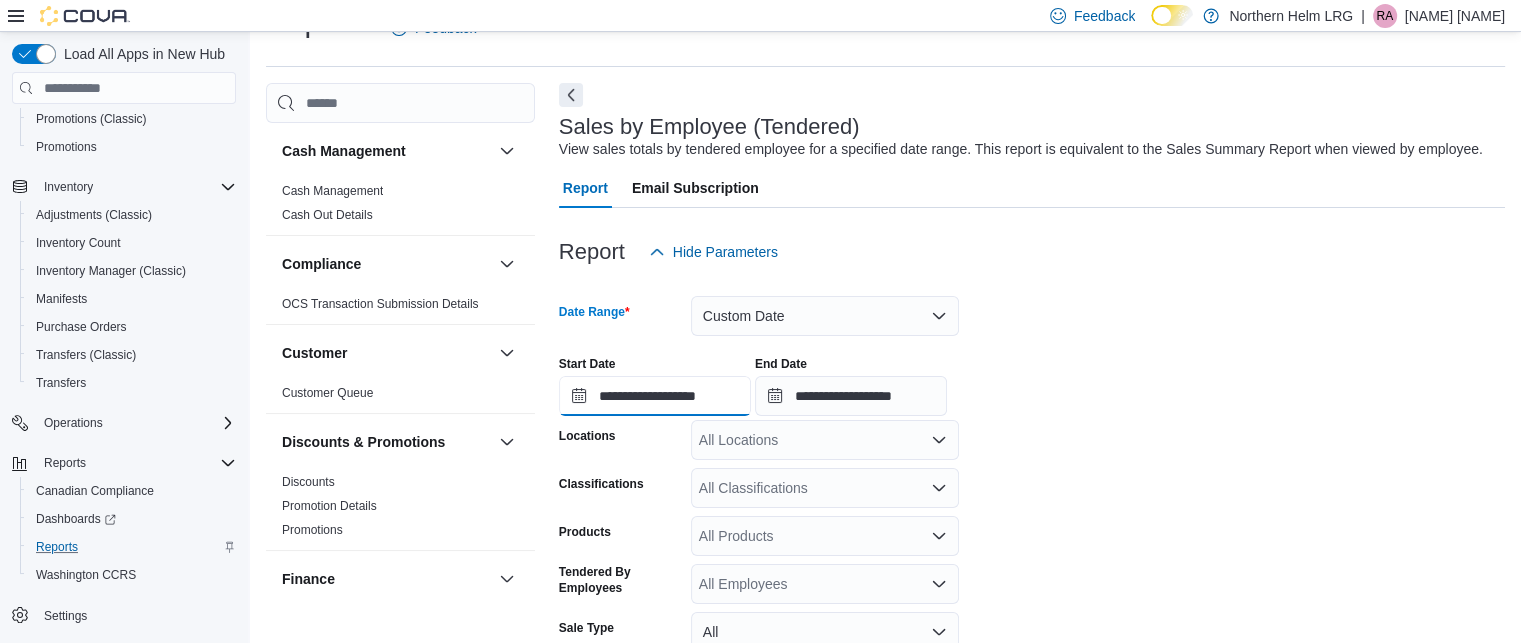 click on "**********" at bounding box center [655, 396] 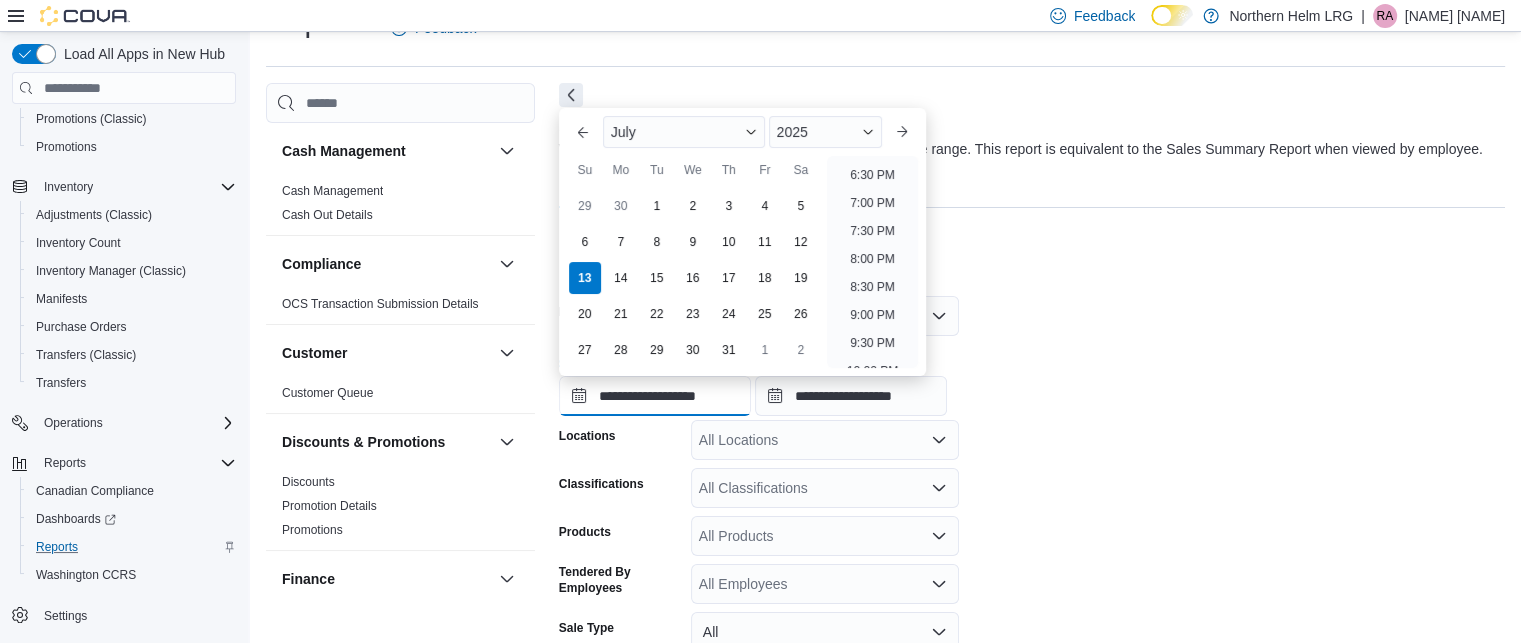 scroll, scrollTop: 1136, scrollLeft: 0, axis: vertical 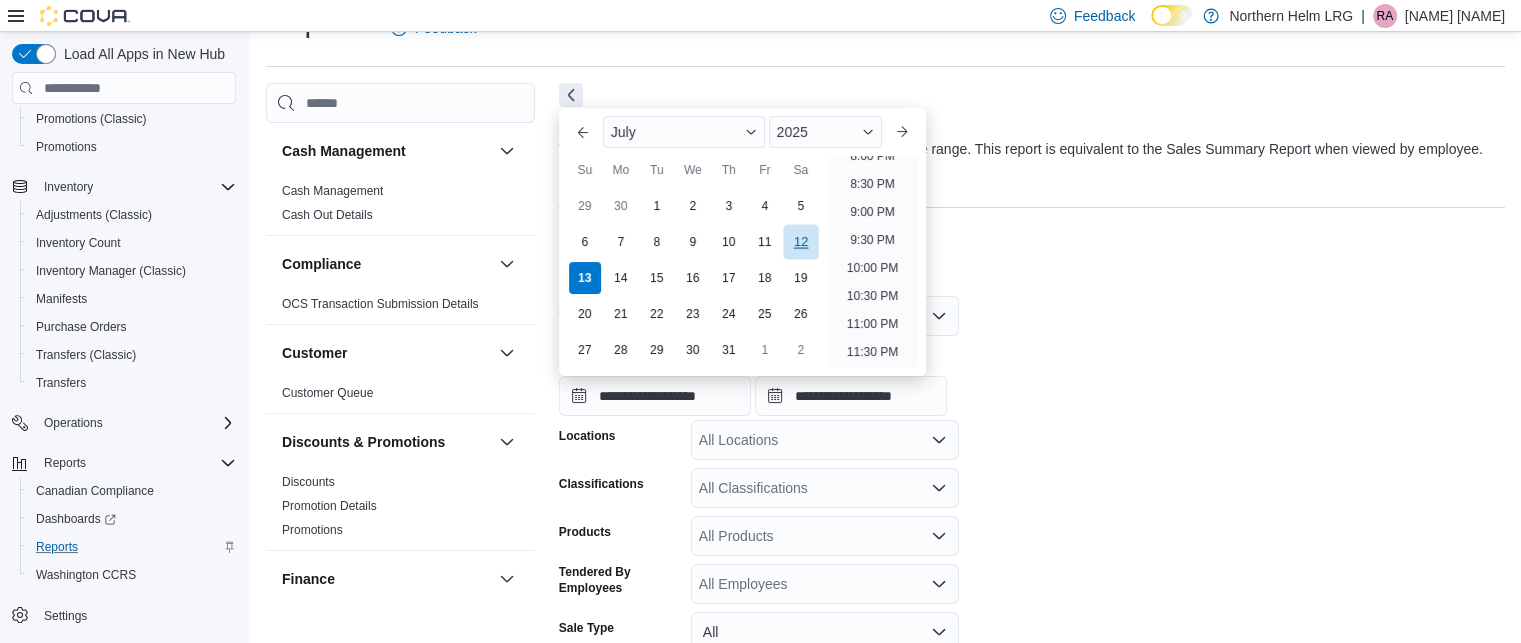 click on "12" at bounding box center [800, 242] 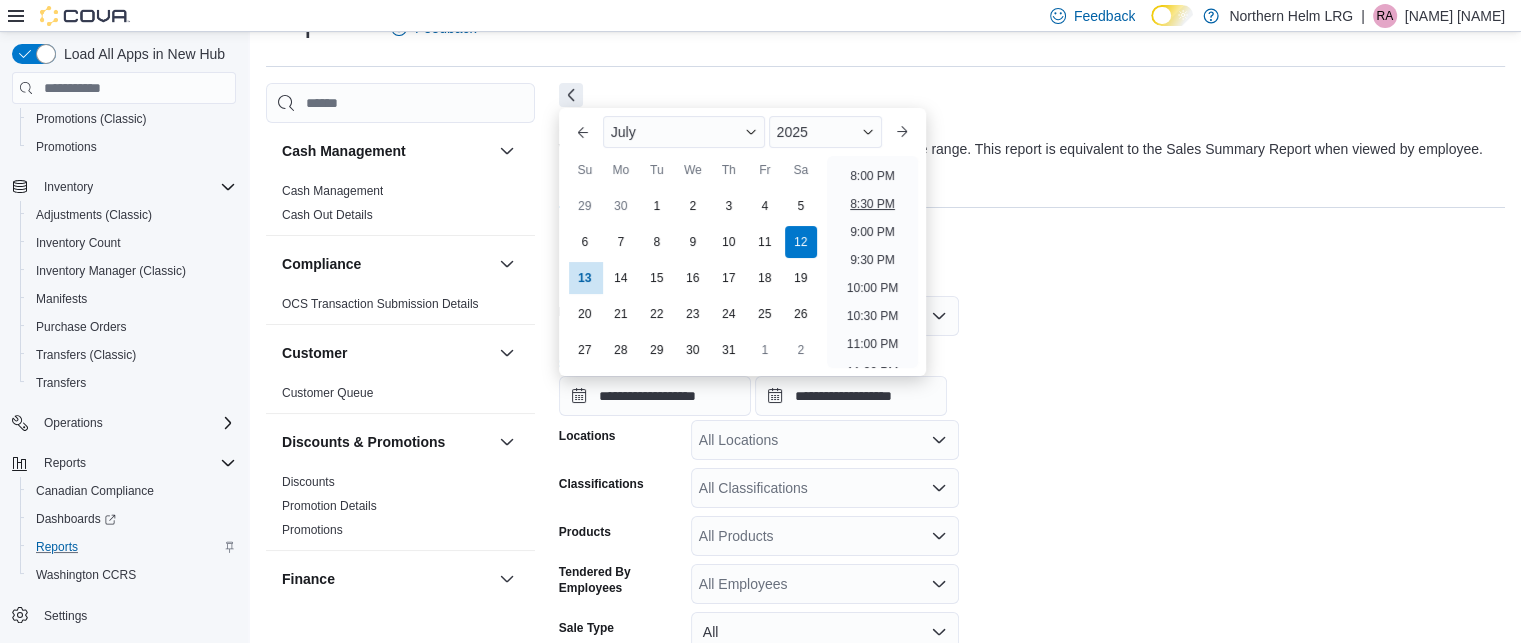 scroll, scrollTop: 1112, scrollLeft: 0, axis: vertical 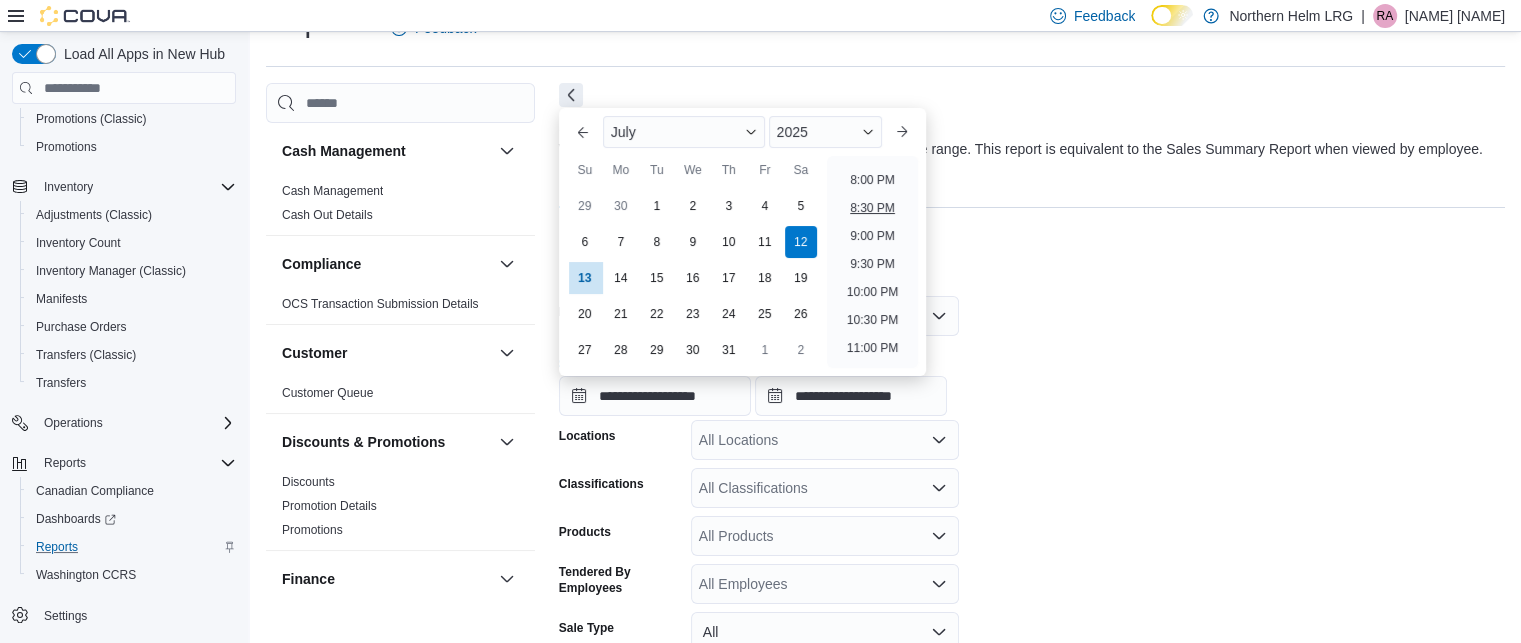 click on "8:00 PM" at bounding box center (872, 180) 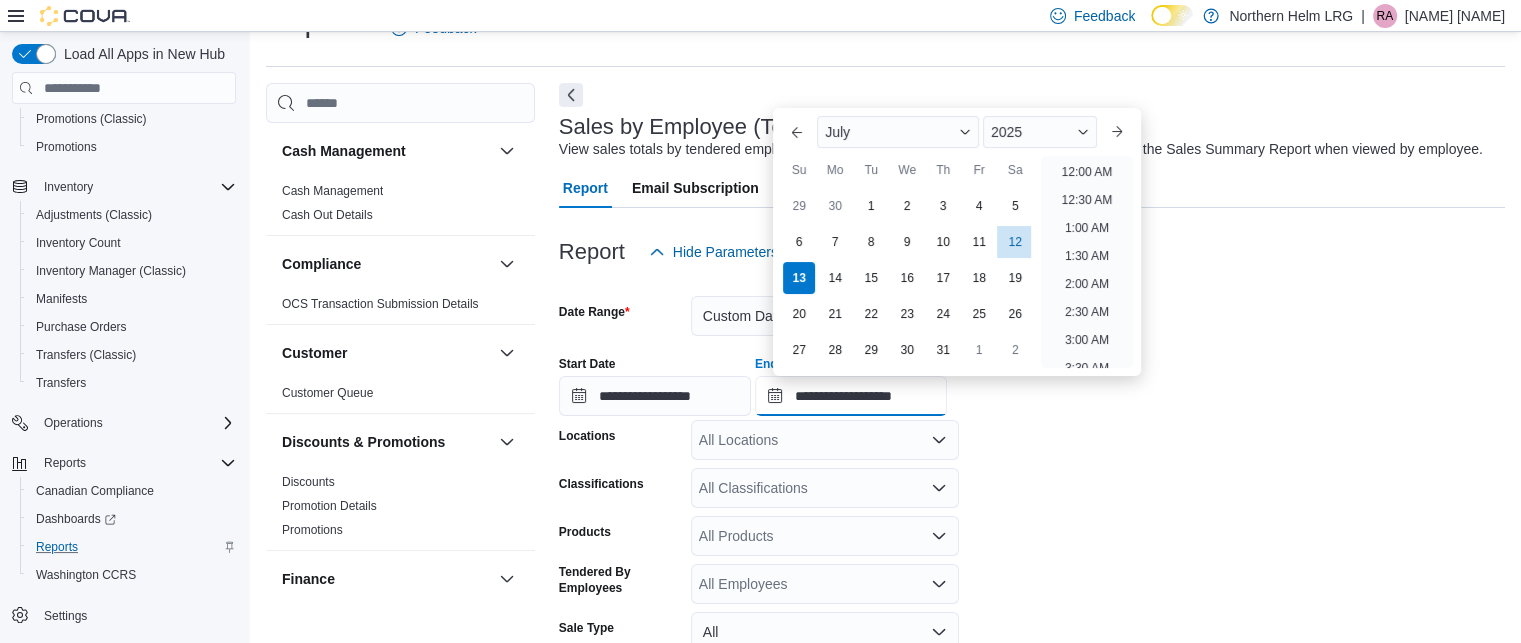 click on "**********" at bounding box center (851, 396) 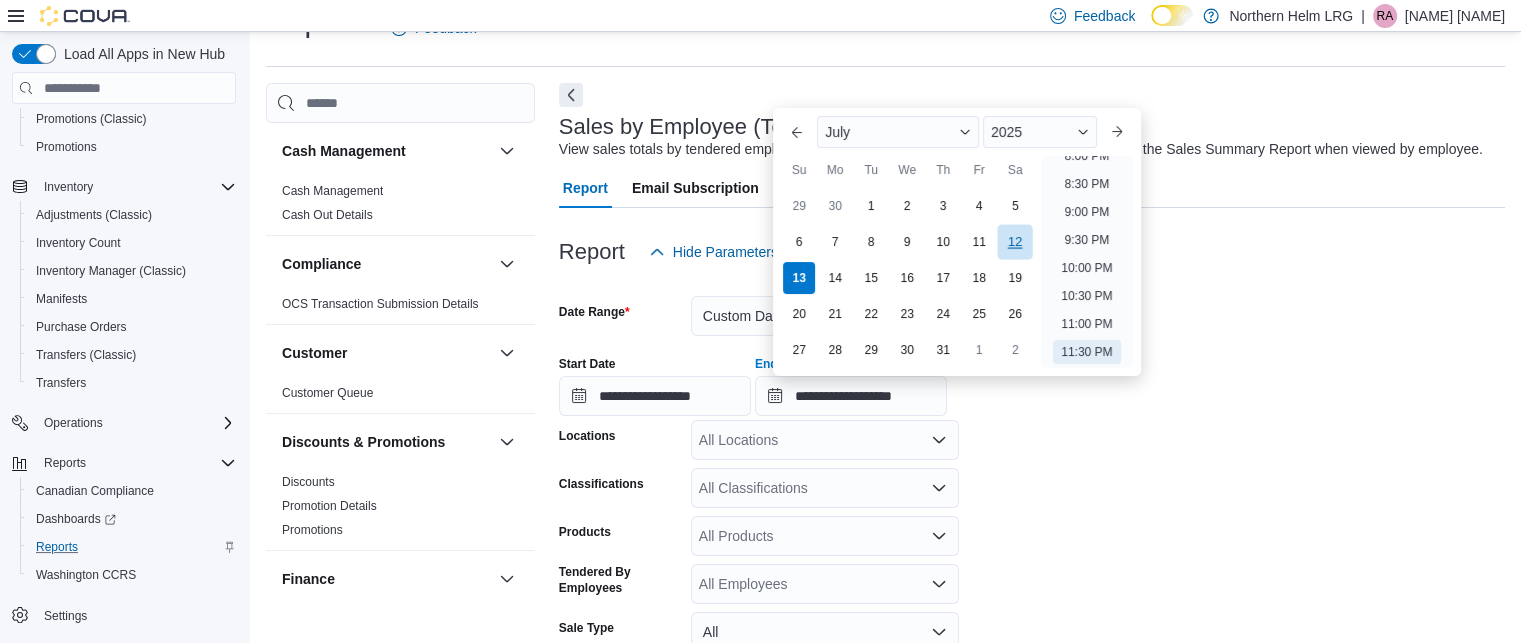 click on "12" at bounding box center (1015, 242) 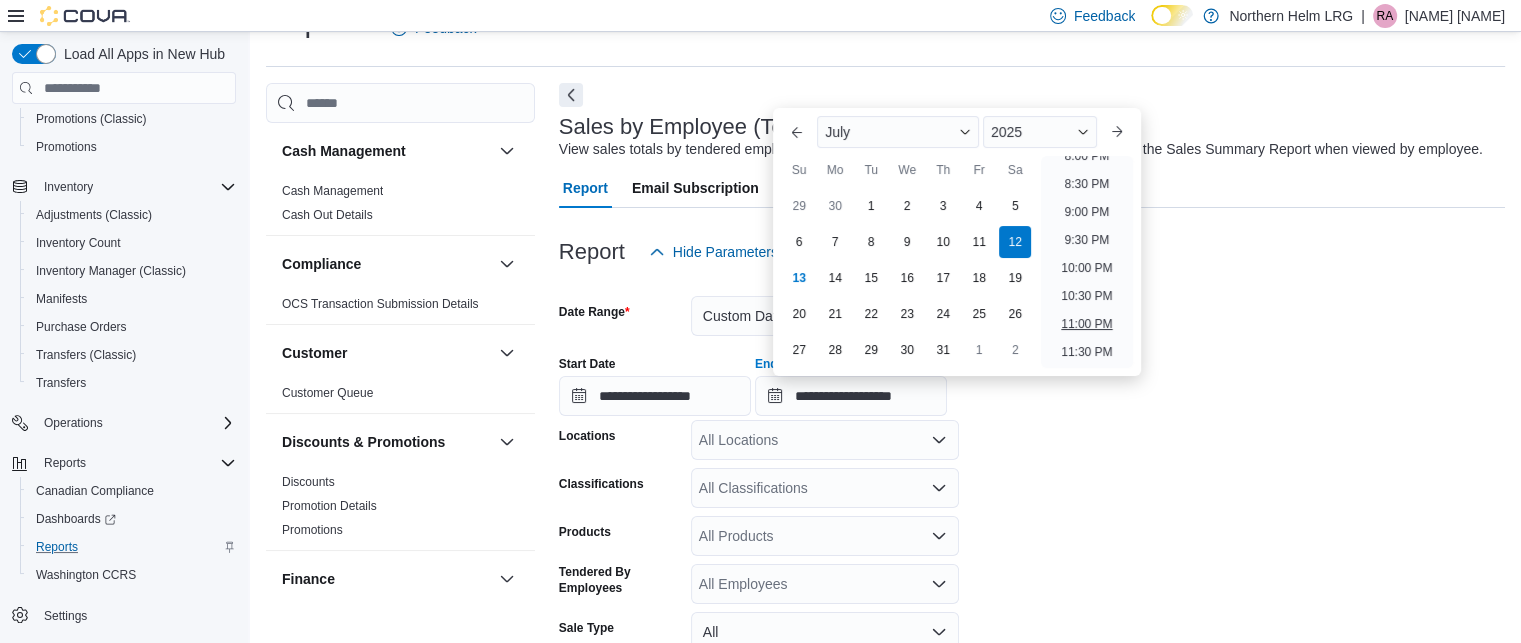 click on "11:00 PM" at bounding box center [1086, 324] 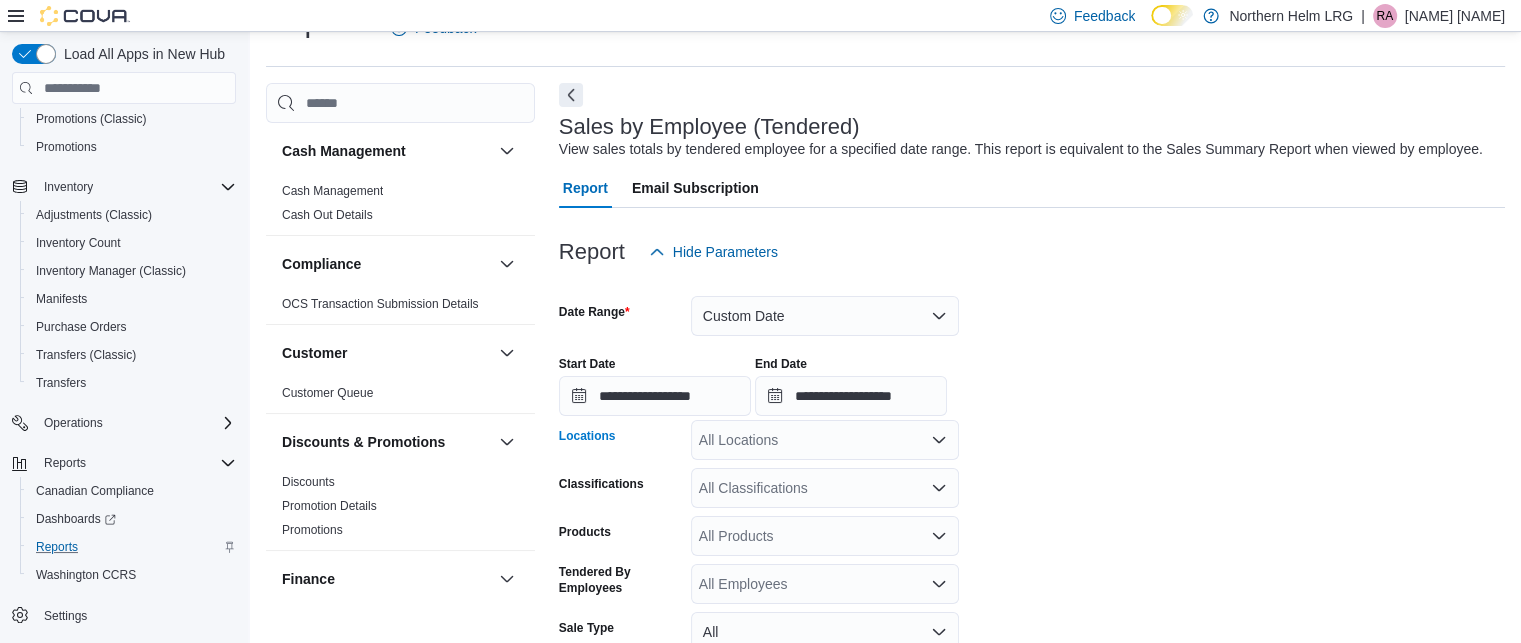 click on "All Locations" at bounding box center [825, 440] 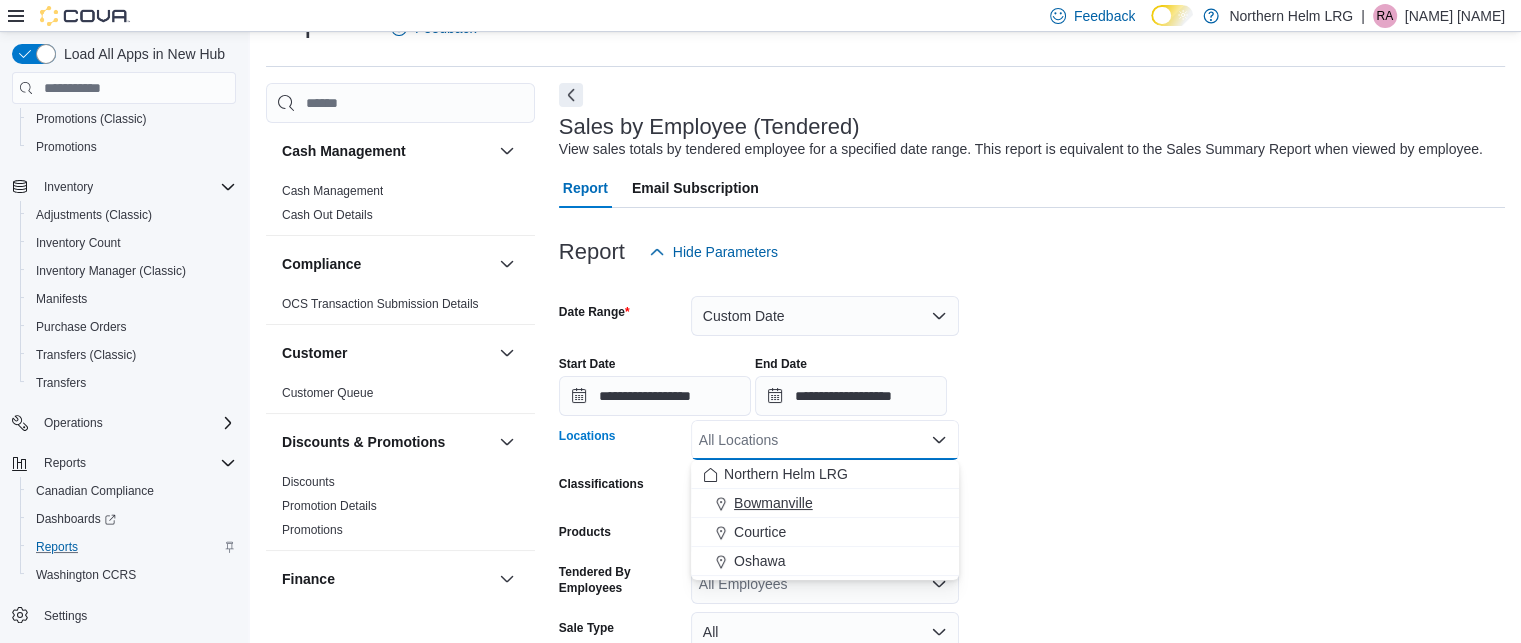 click on "Bowmanville" at bounding box center (825, 503) 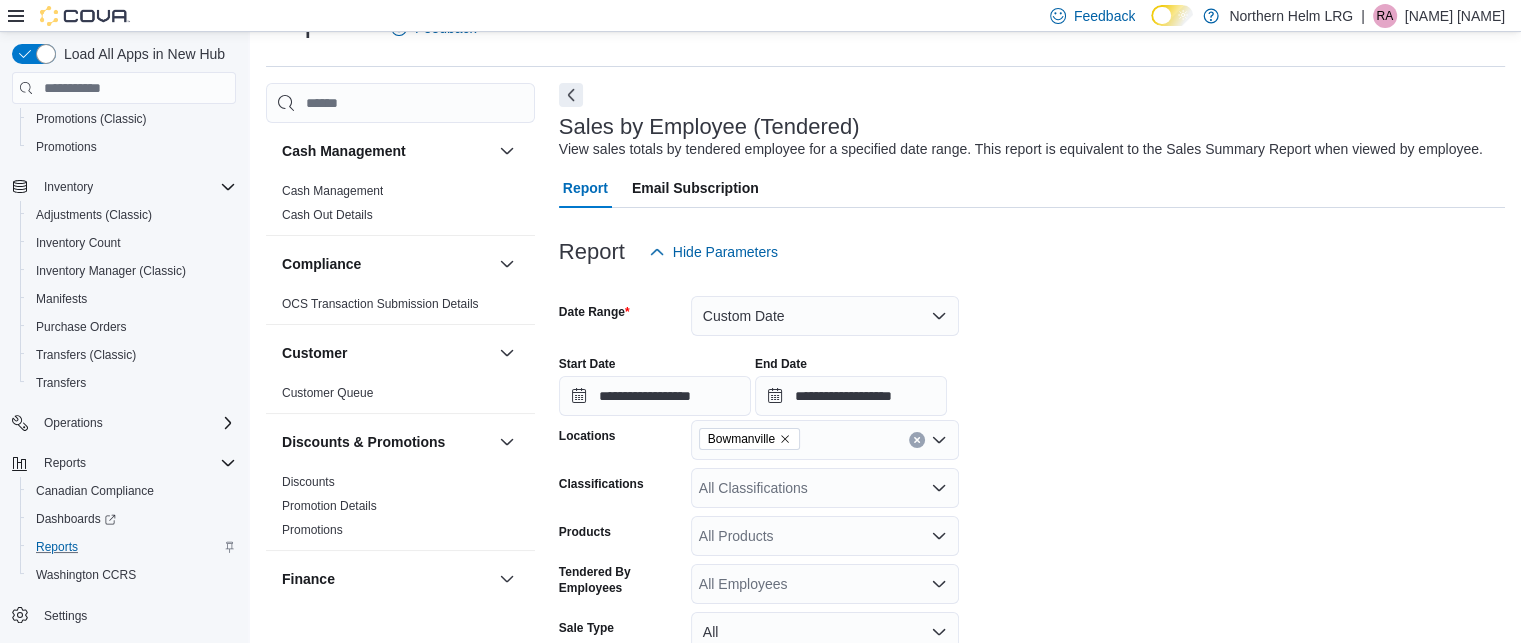 click on "**********" at bounding box center [1032, 538] 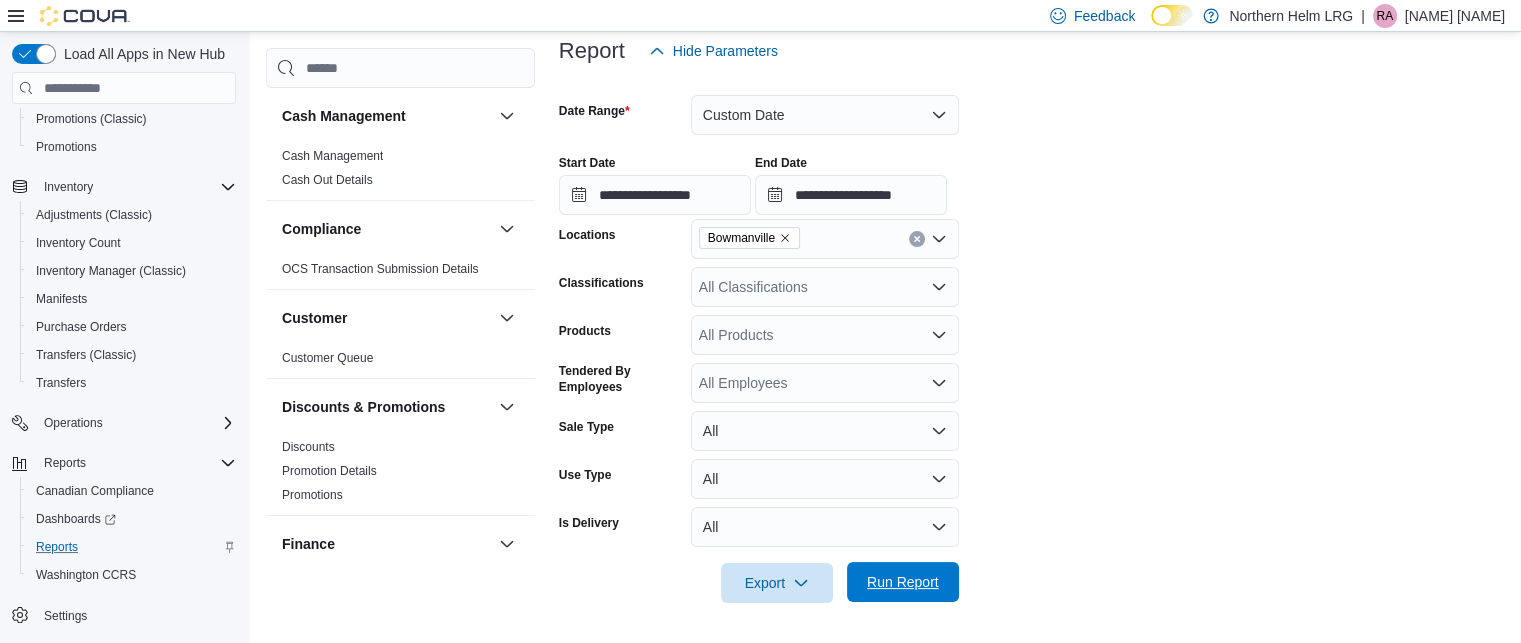 click on "Run Report" at bounding box center [903, 582] 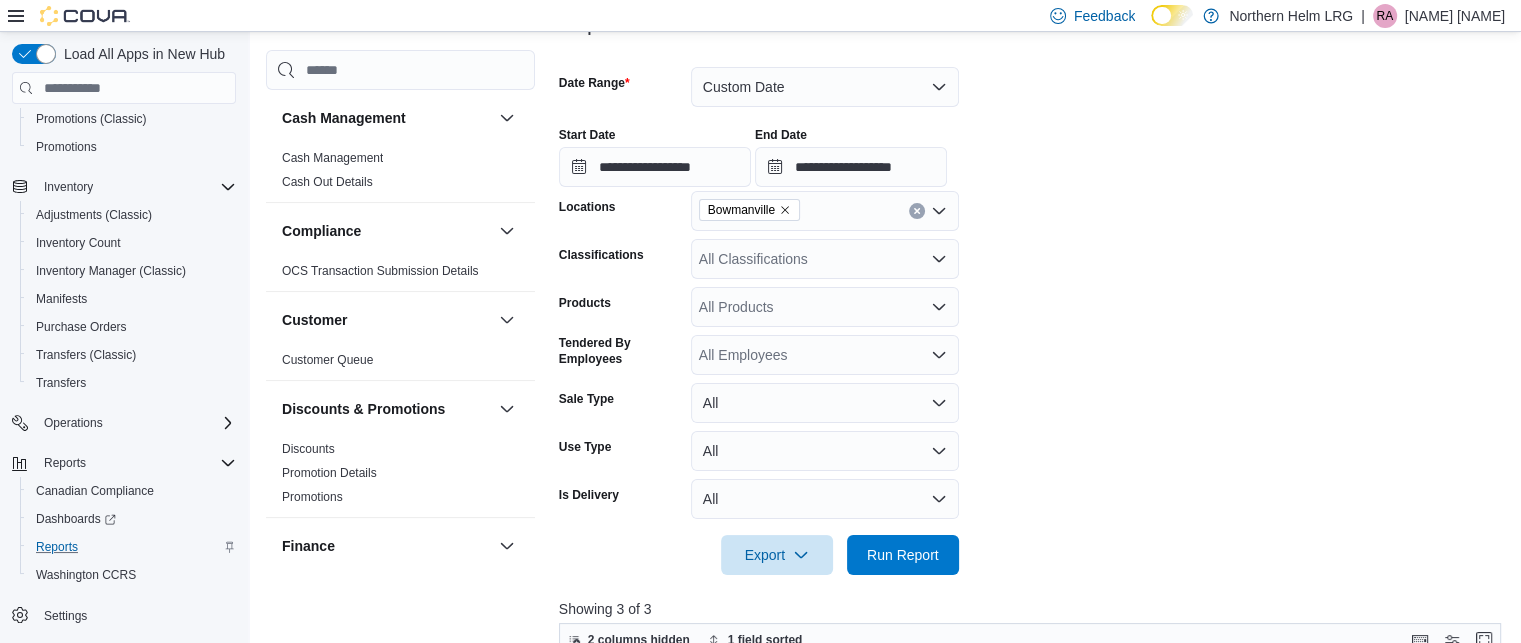 scroll, scrollTop: 274, scrollLeft: 0, axis: vertical 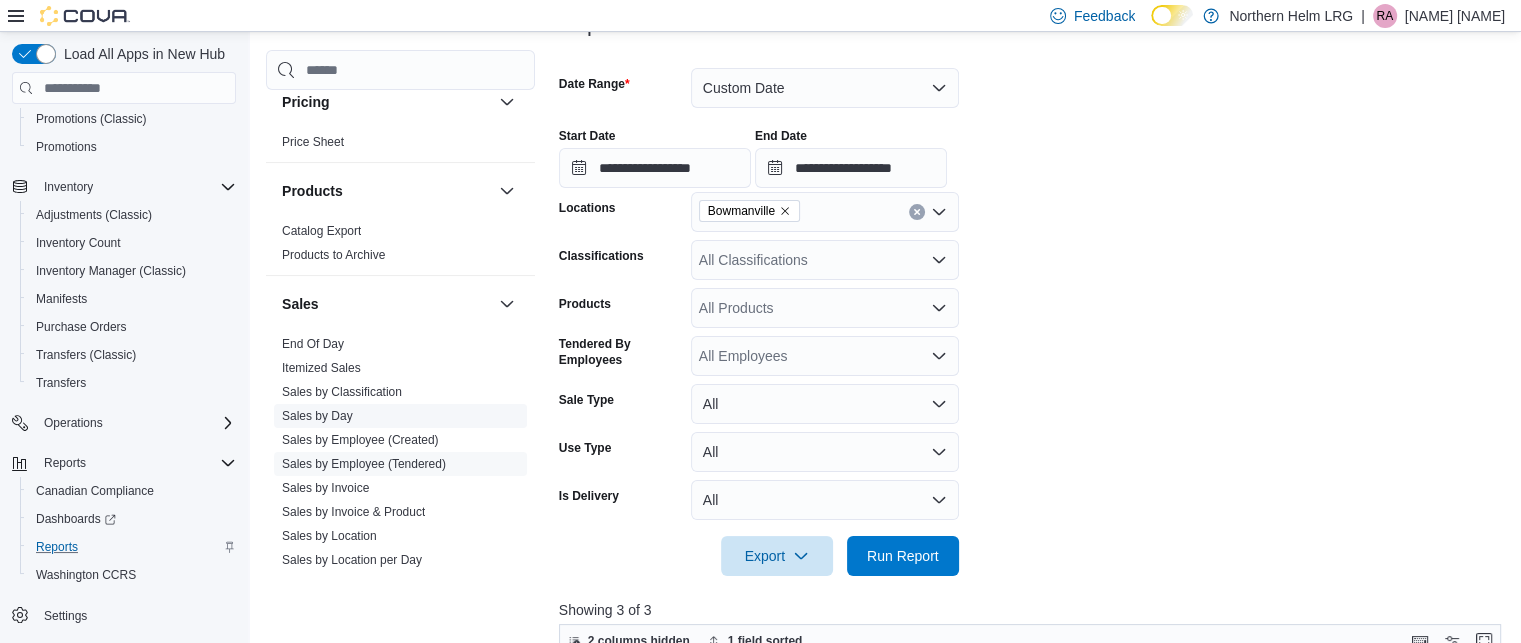 click on "Sales by Day" at bounding box center (317, 416) 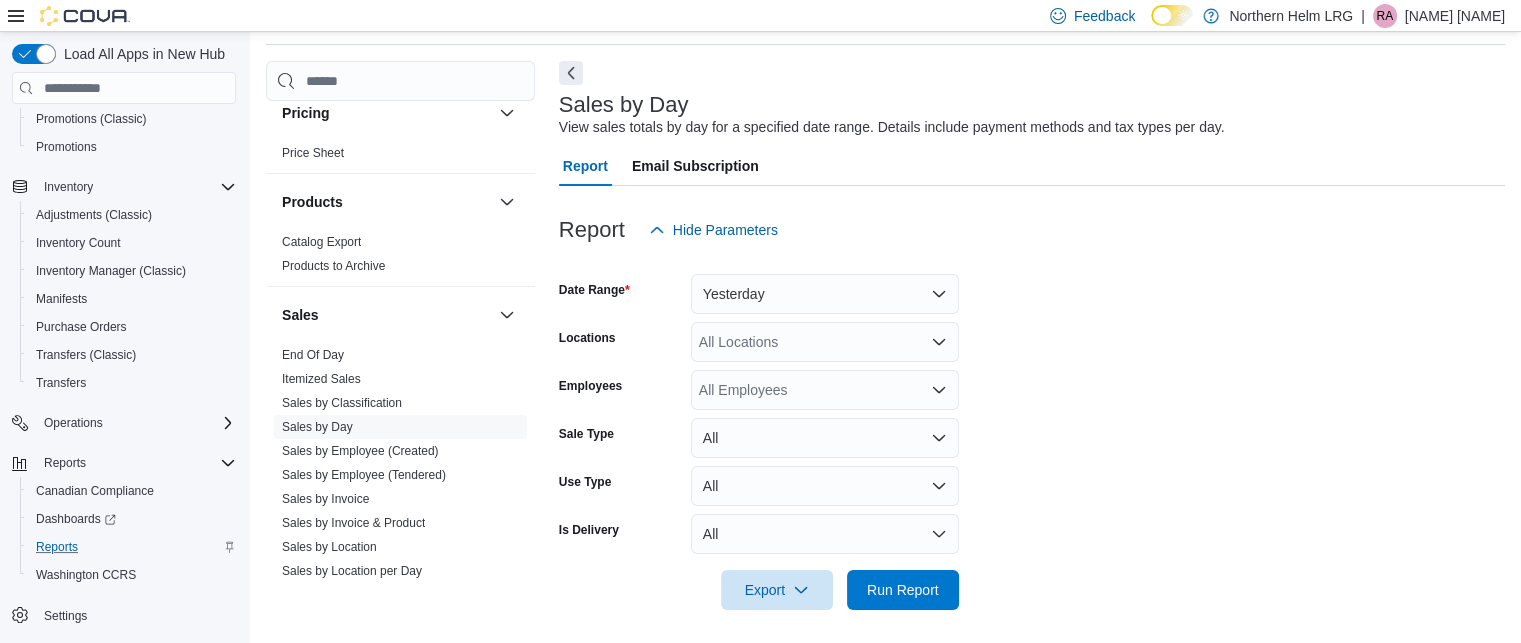 scroll, scrollTop: 46, scrollLeft: 0, axis: vertical 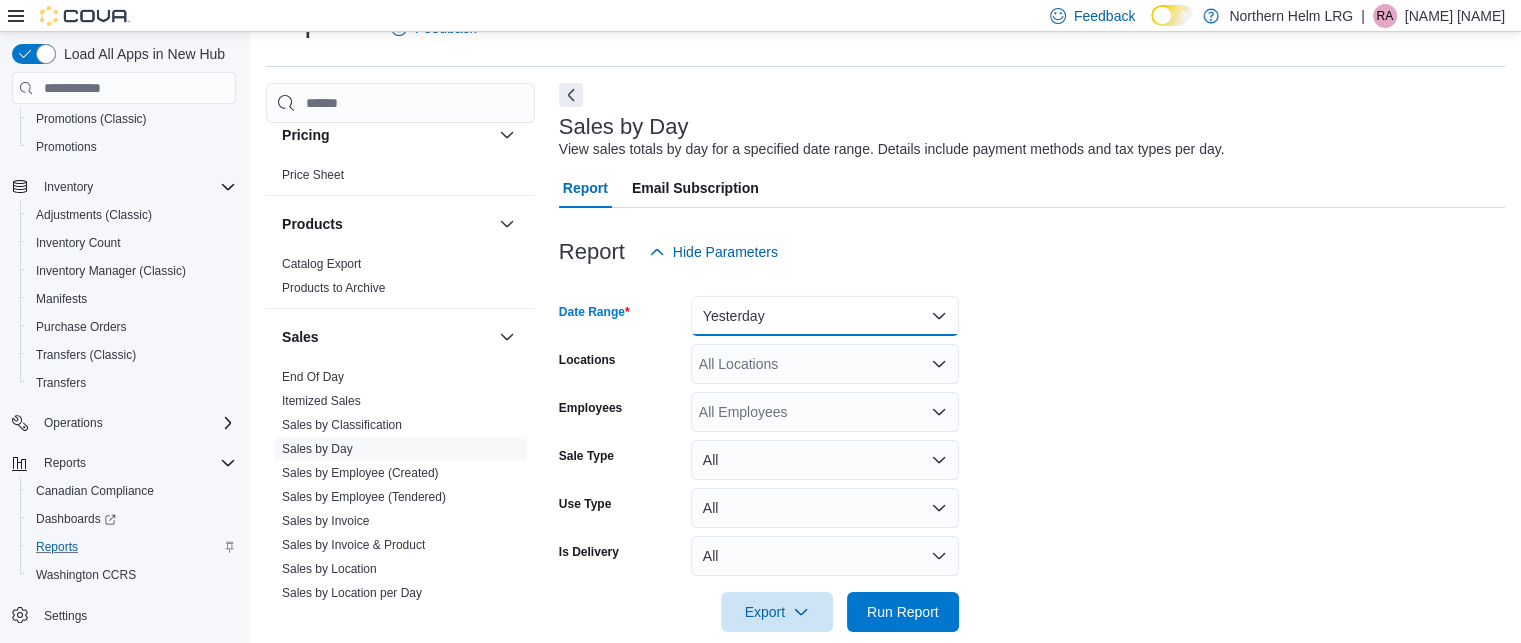 click on "Yesterday" at bounding box center [825, 316] 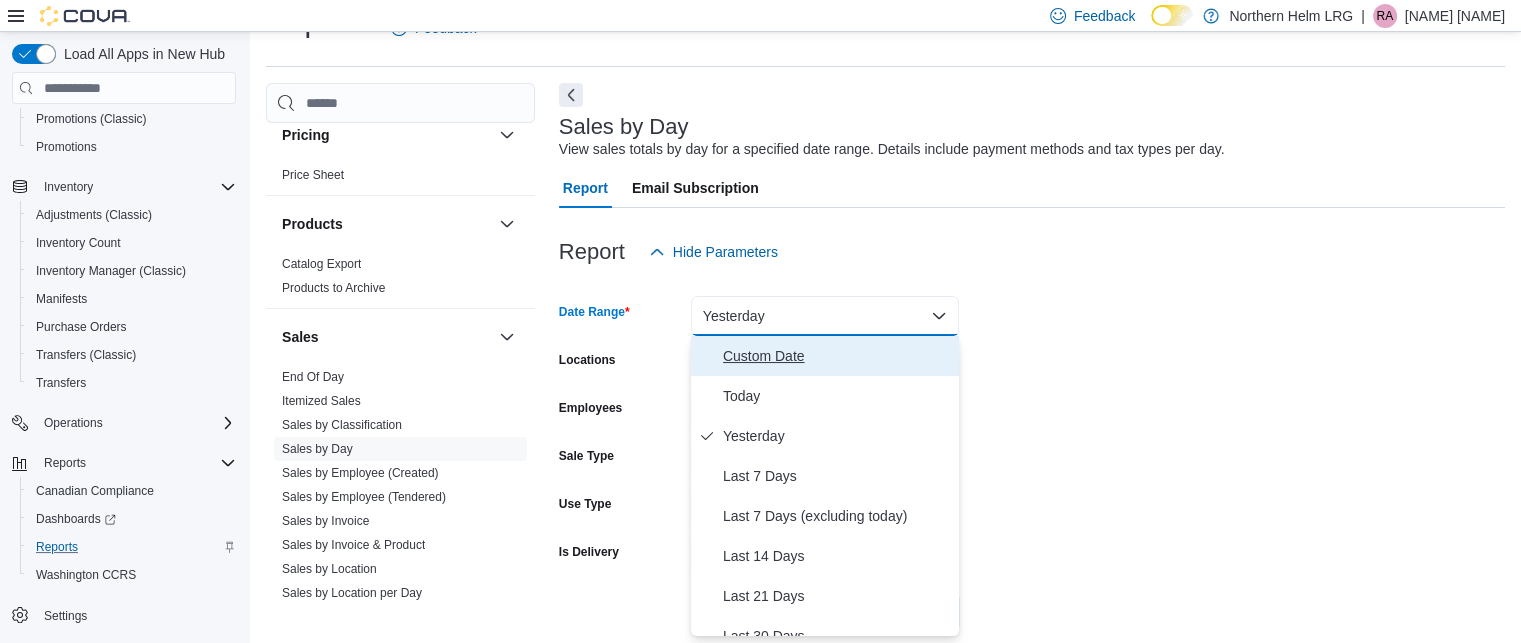 click on "Custom Date" at bounding box center (837, 356) 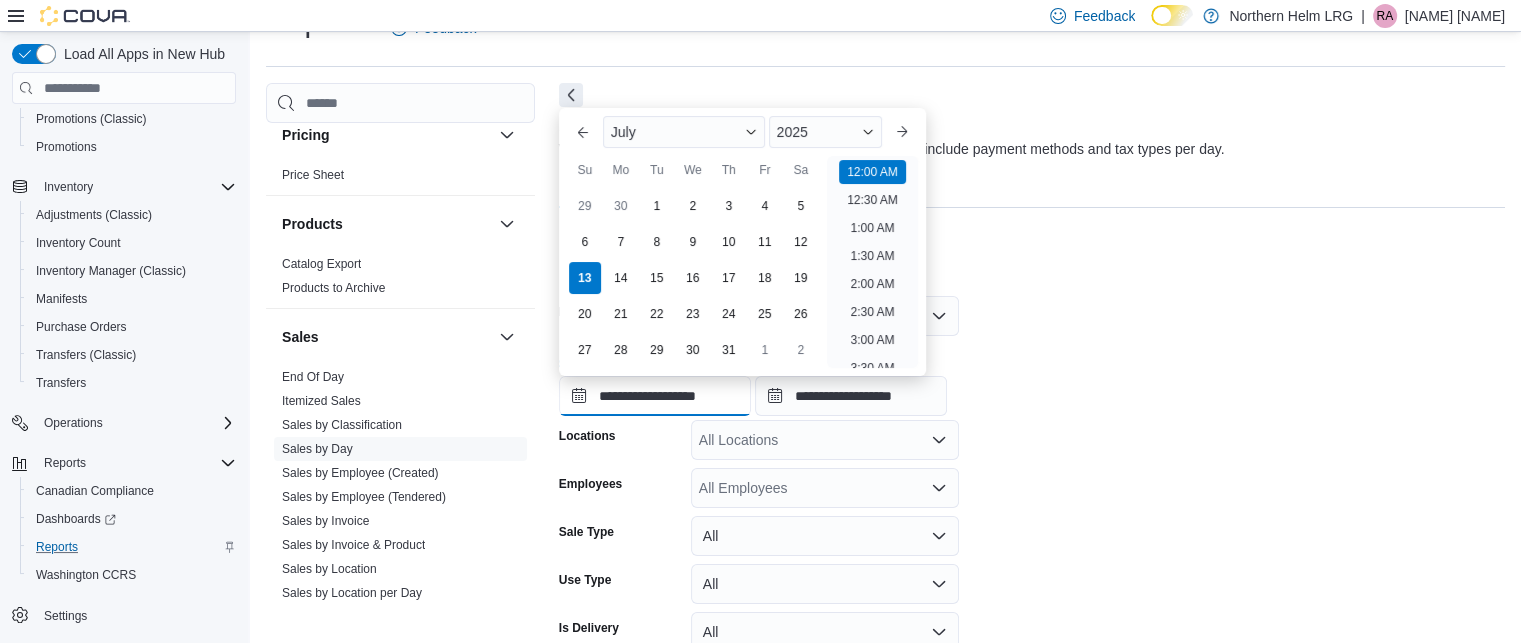 click on "**********" at bounding box center [655, 396] 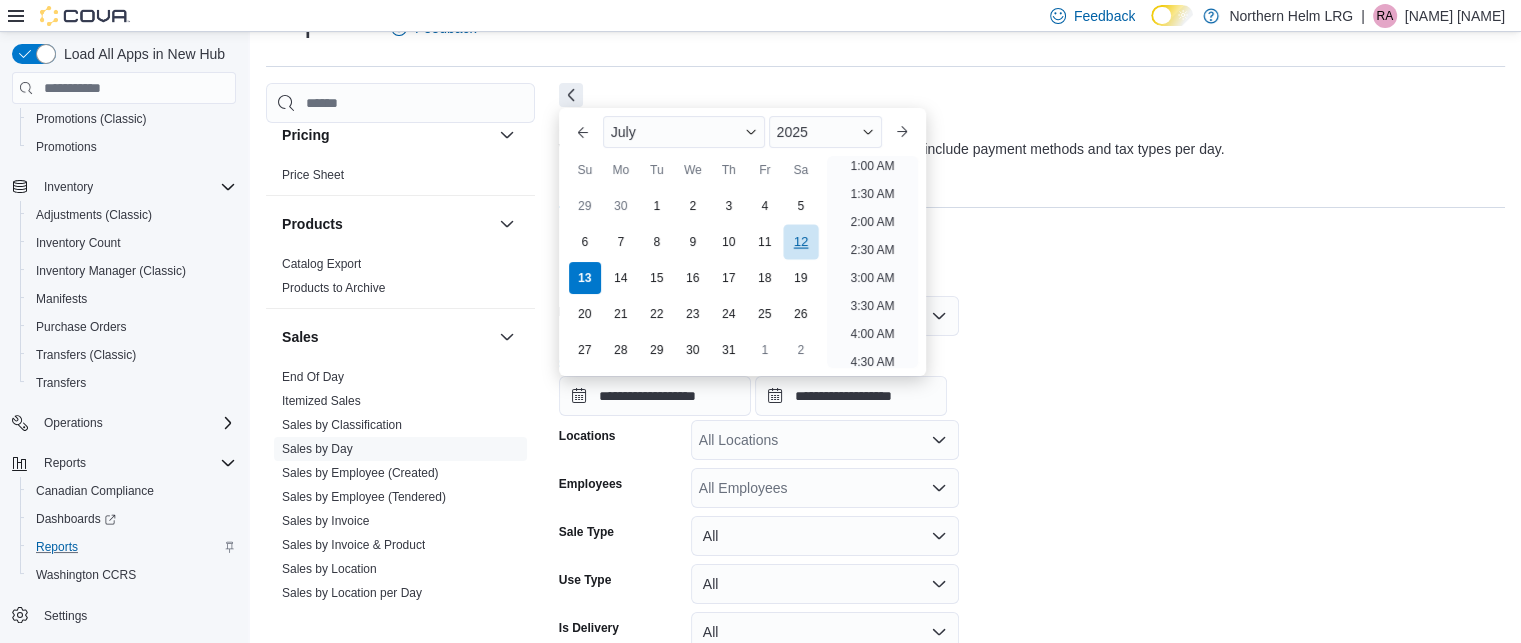 click on "12" at bounding box center (800, 242) 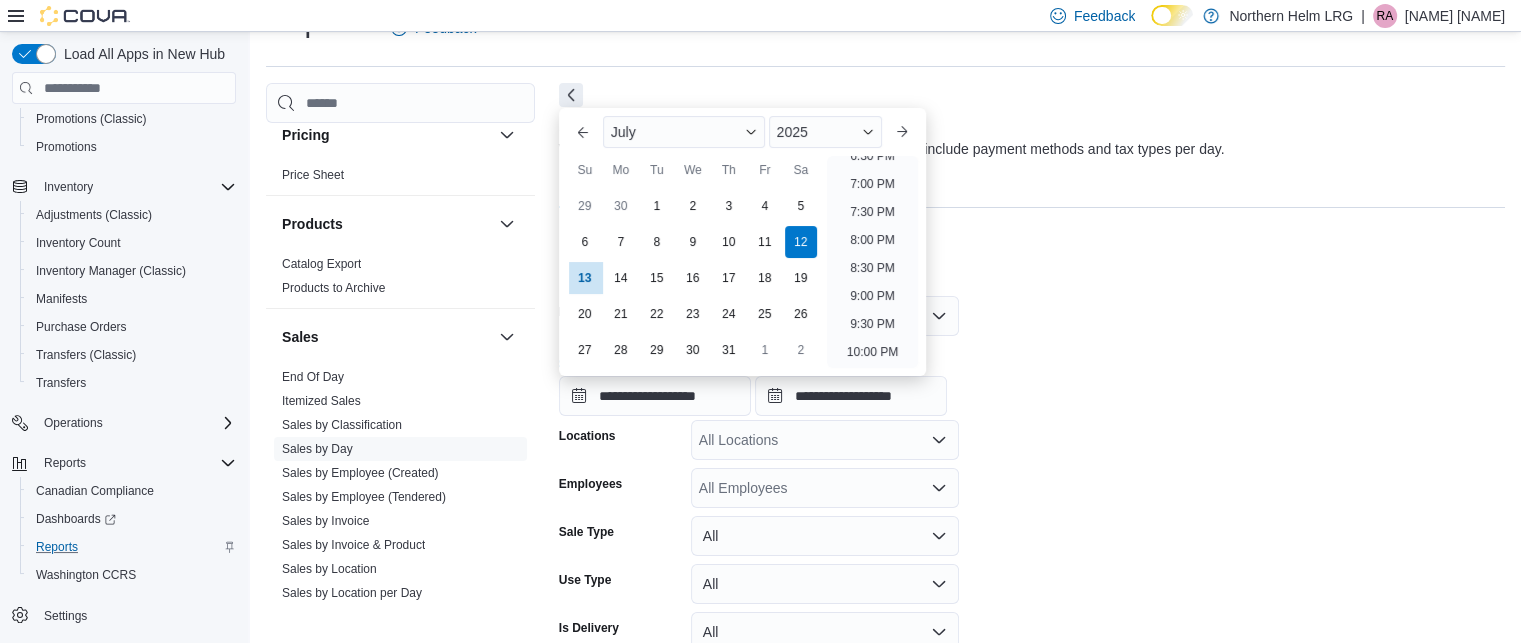 scroll, scrollTop: 1052, scrollLeft: 0, axis: vertical 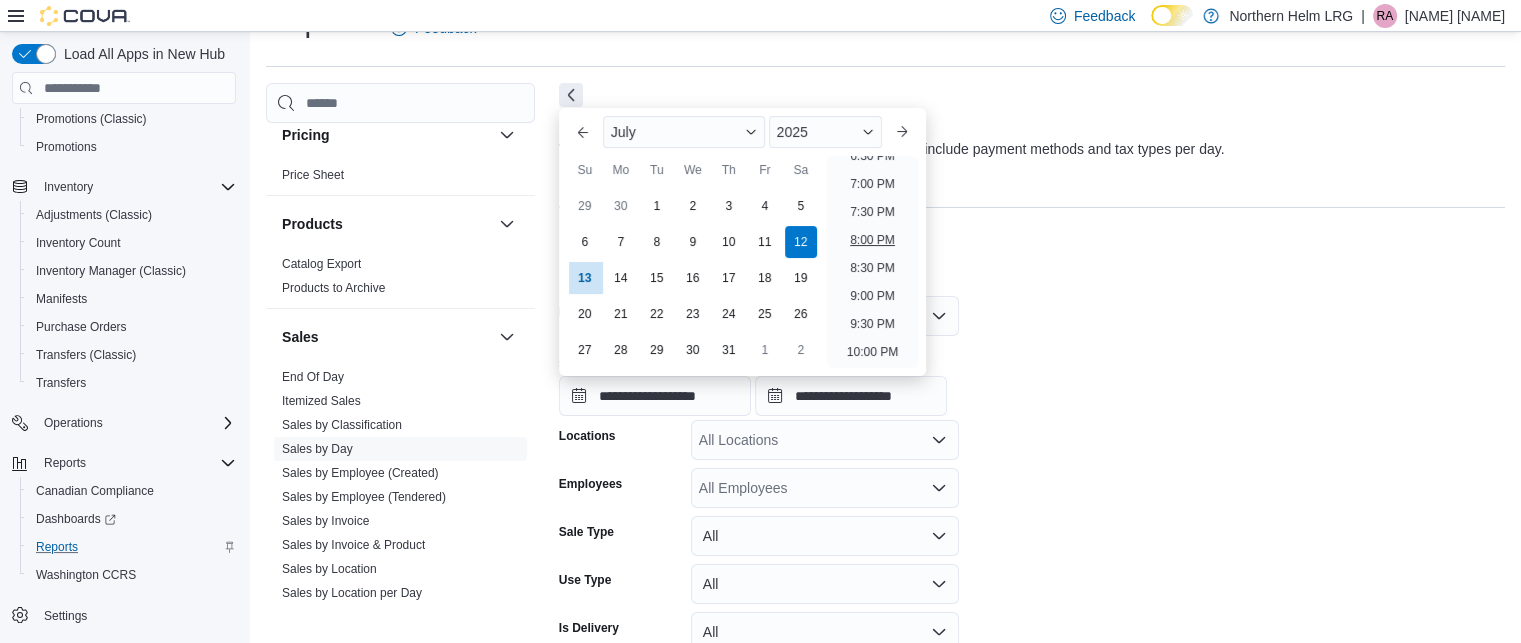 click on "8:00 PM" at bounding box center (872, 240) 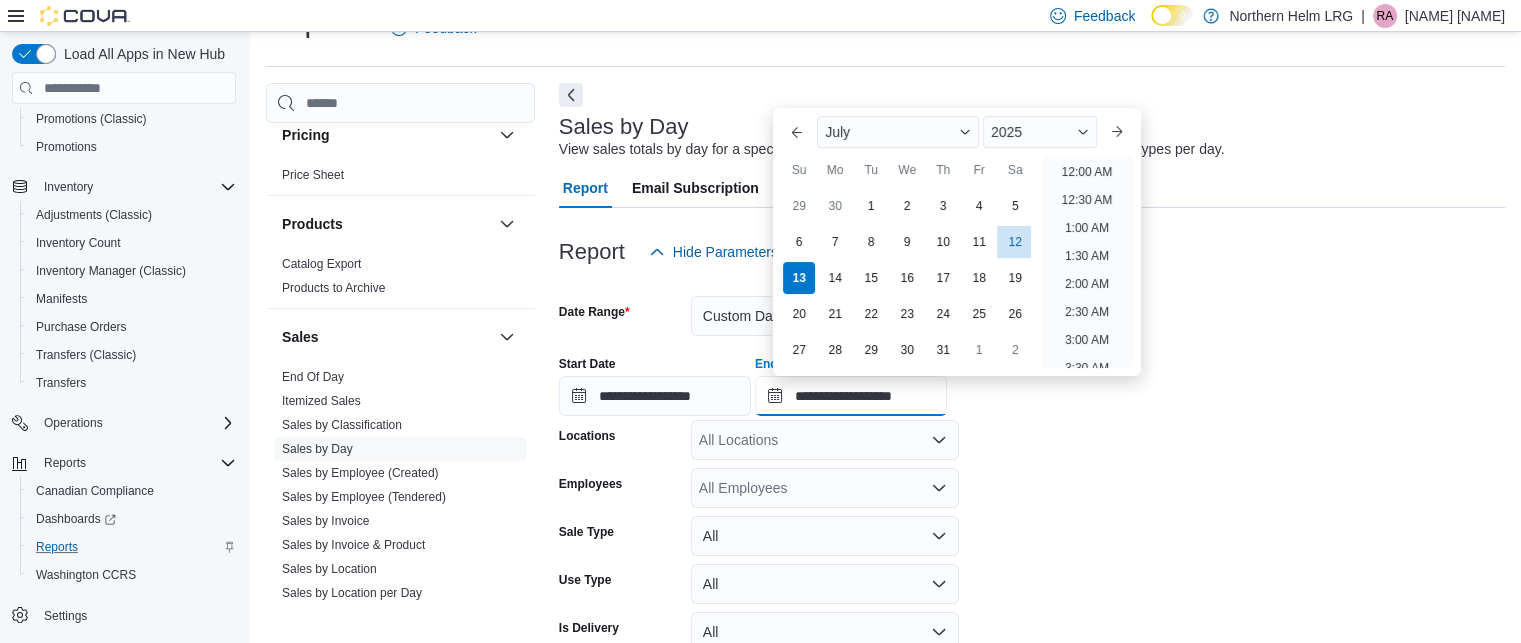 click on "**********" at bounding box center (851, 396) 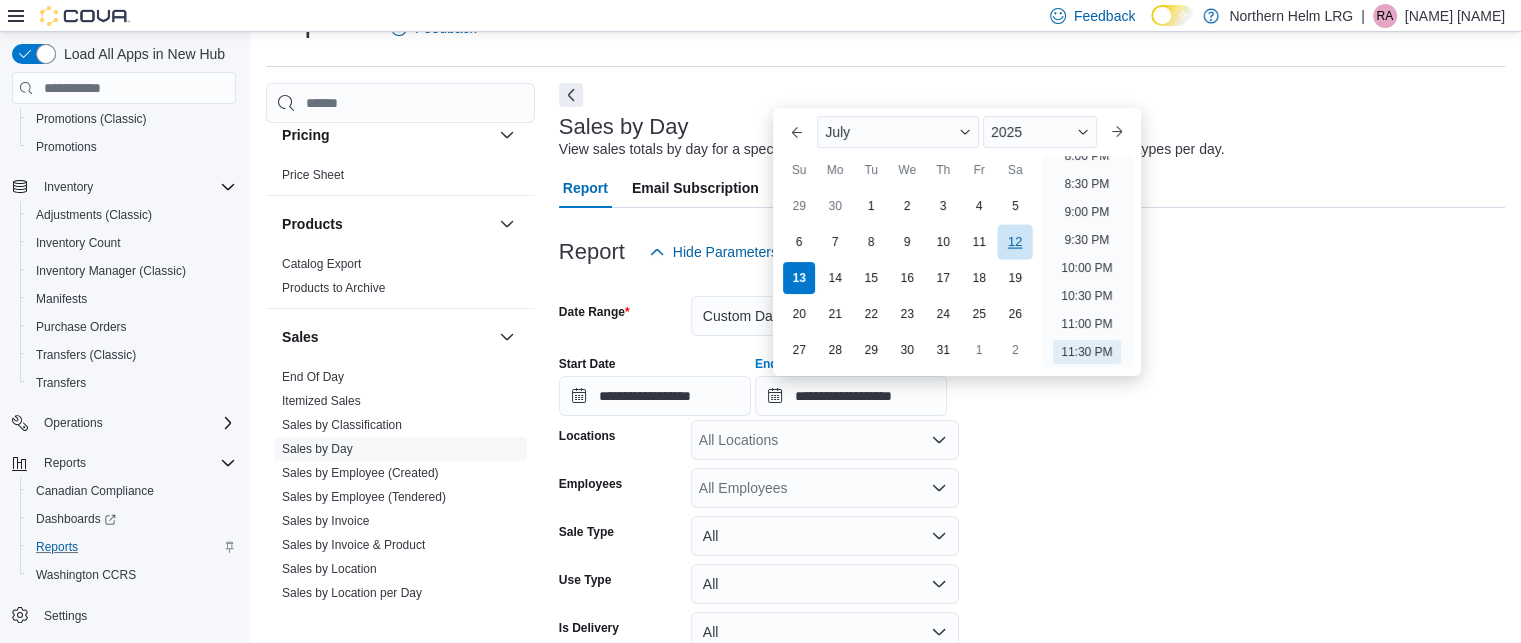 click on "12" at bounding box center [1015, 242] 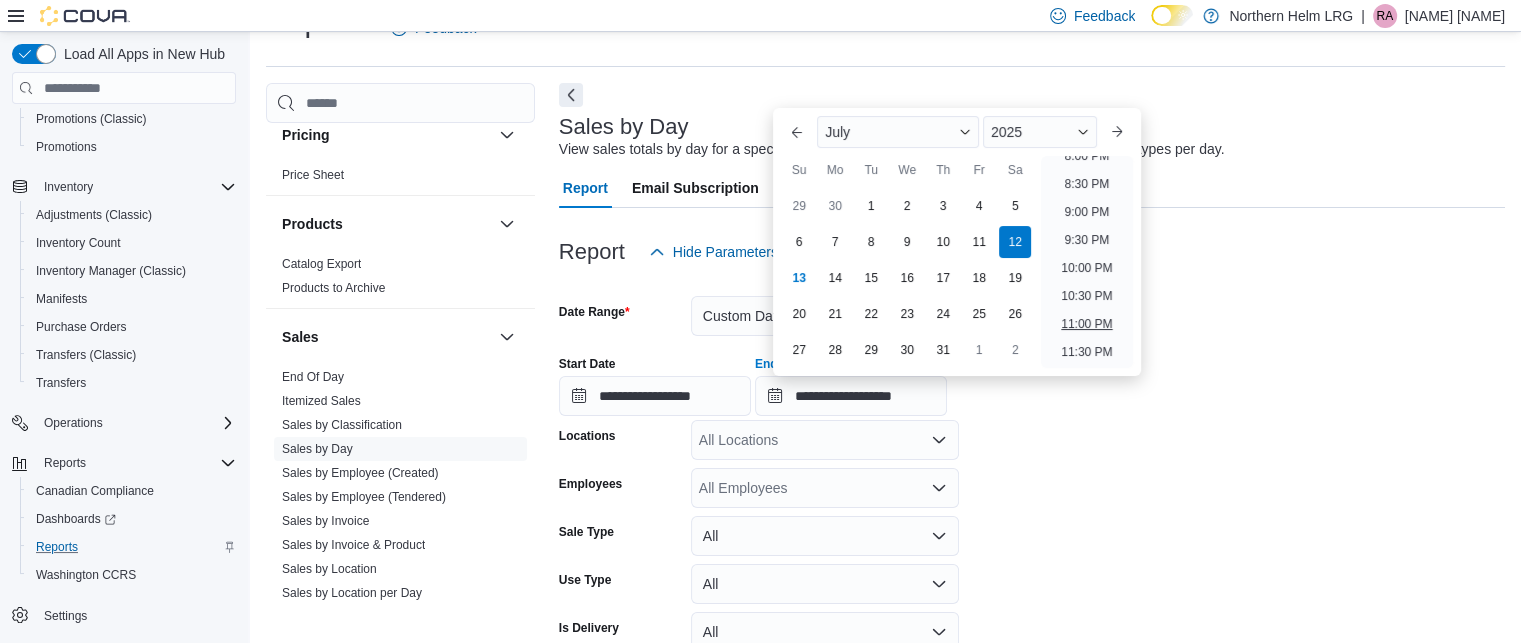 click on "11:00 PM" at bounding box center (1086, 324) 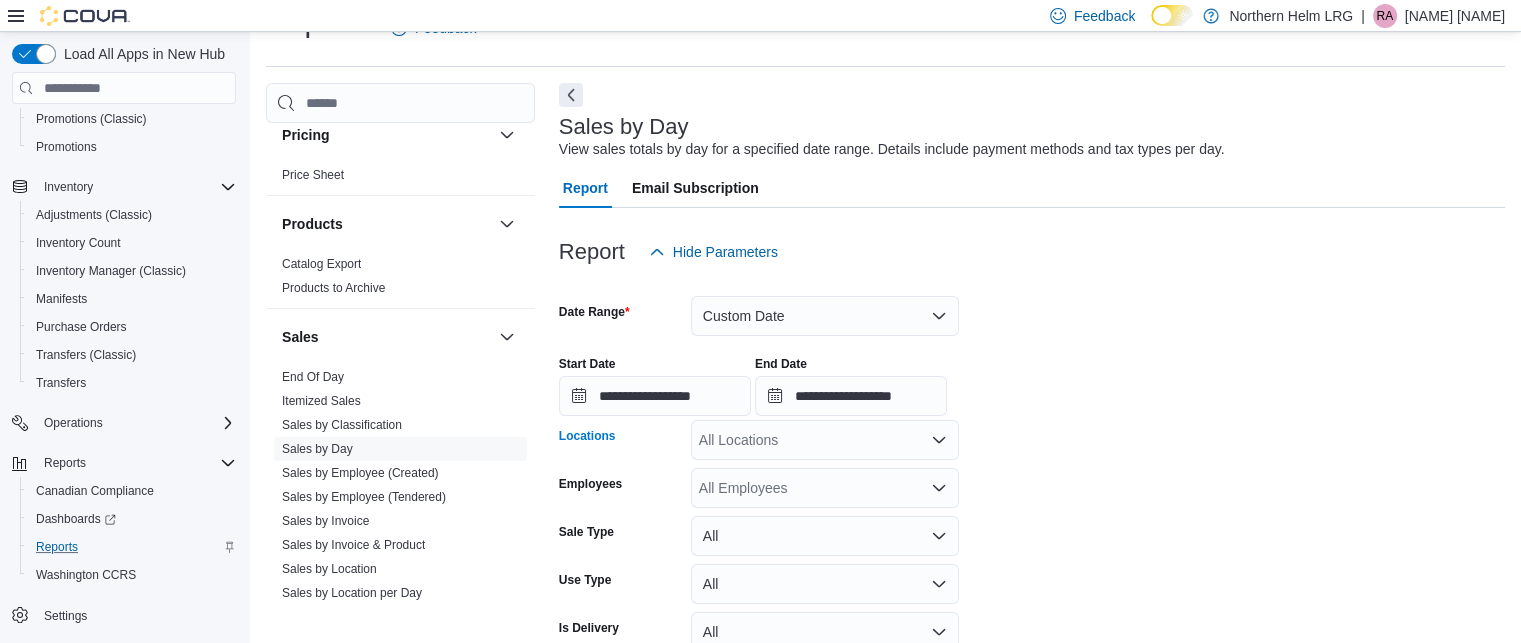 click on "All Locations" at bounding box center (825, 440) 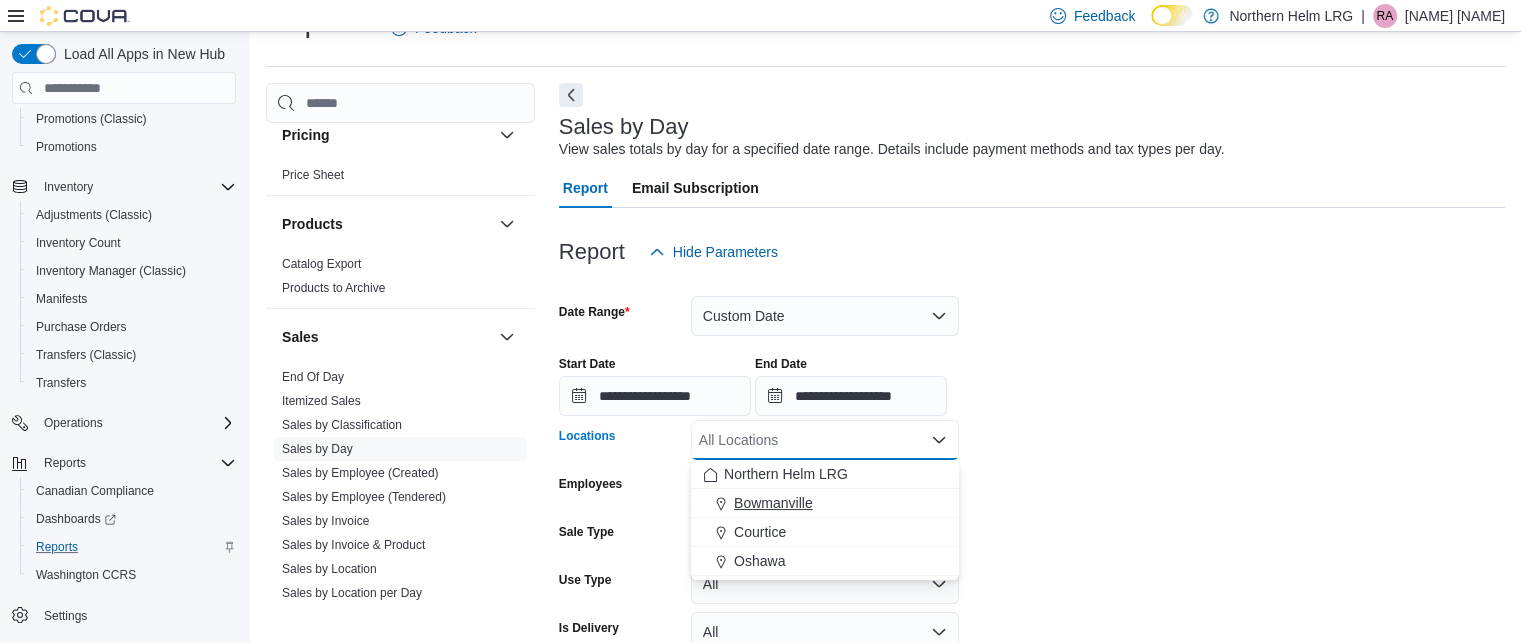 click on "Bowmanville" at bounding box center [825, 503] 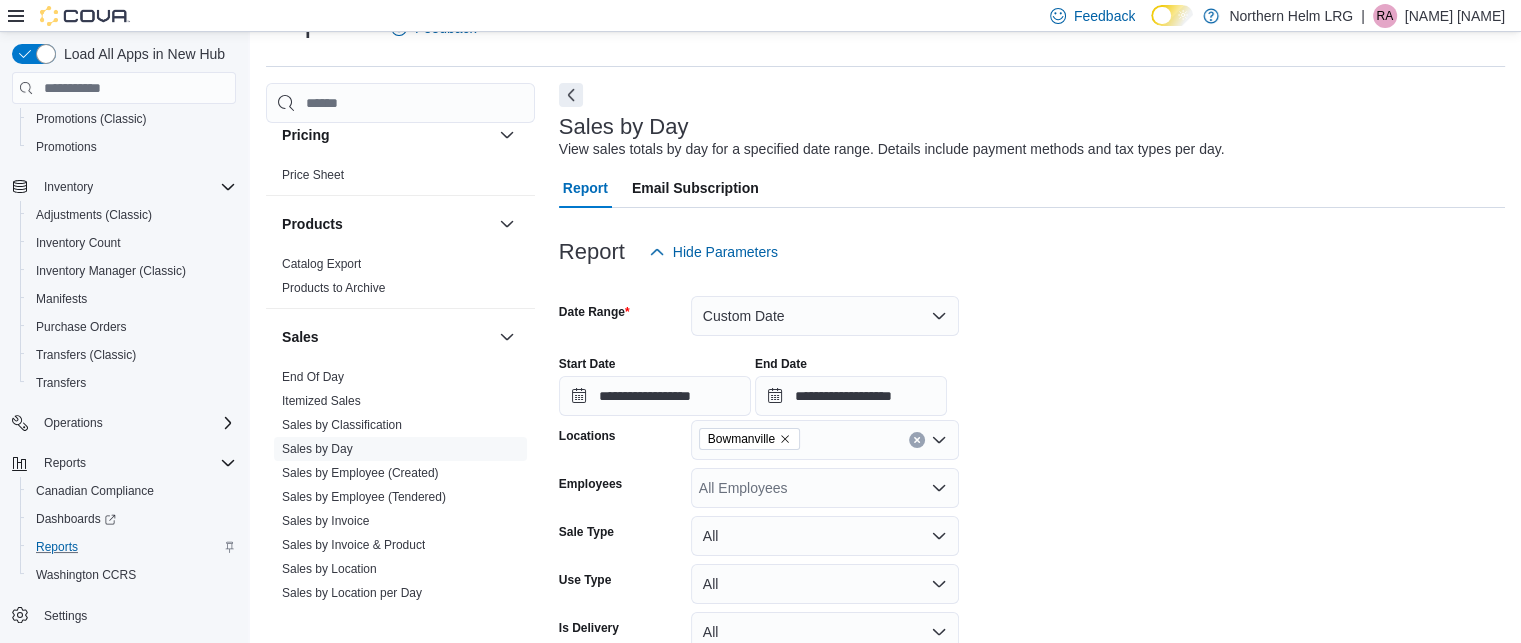 click on "**********" at bounding box center (1032, 490) 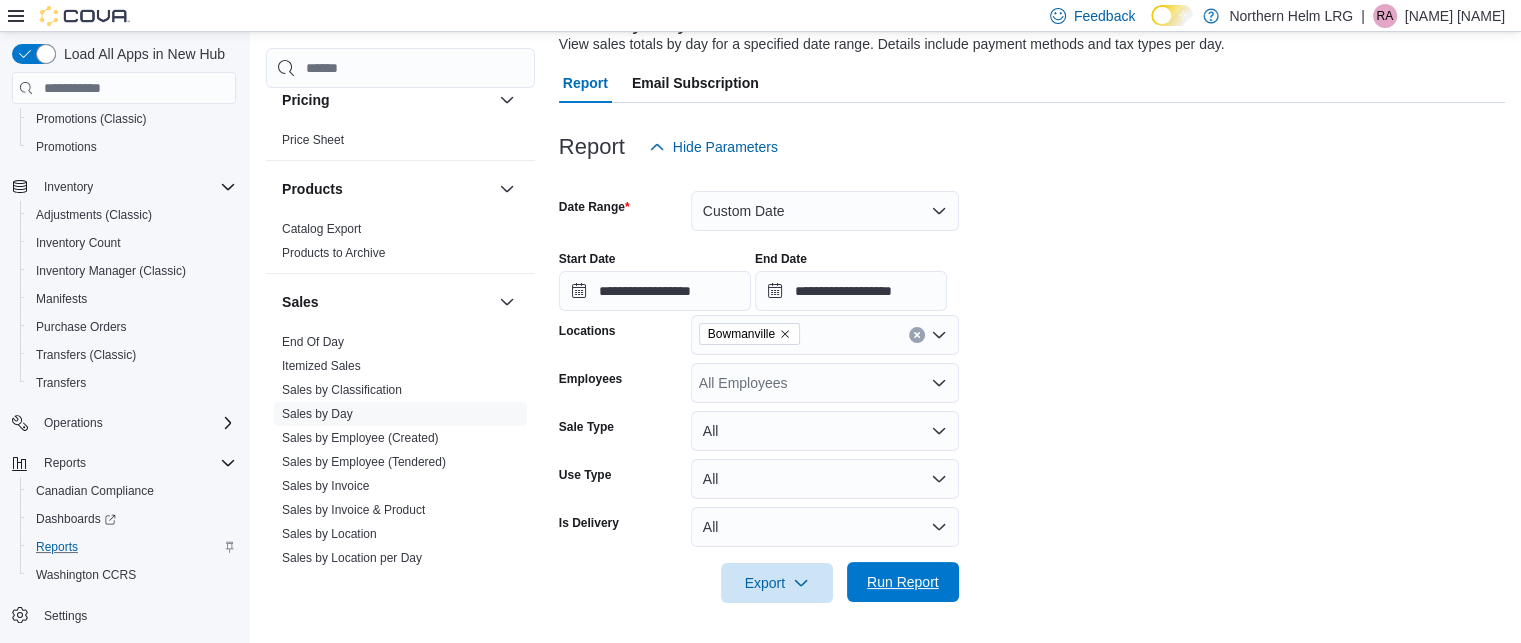 click on "Run Report" at bounding box center (903, 582) 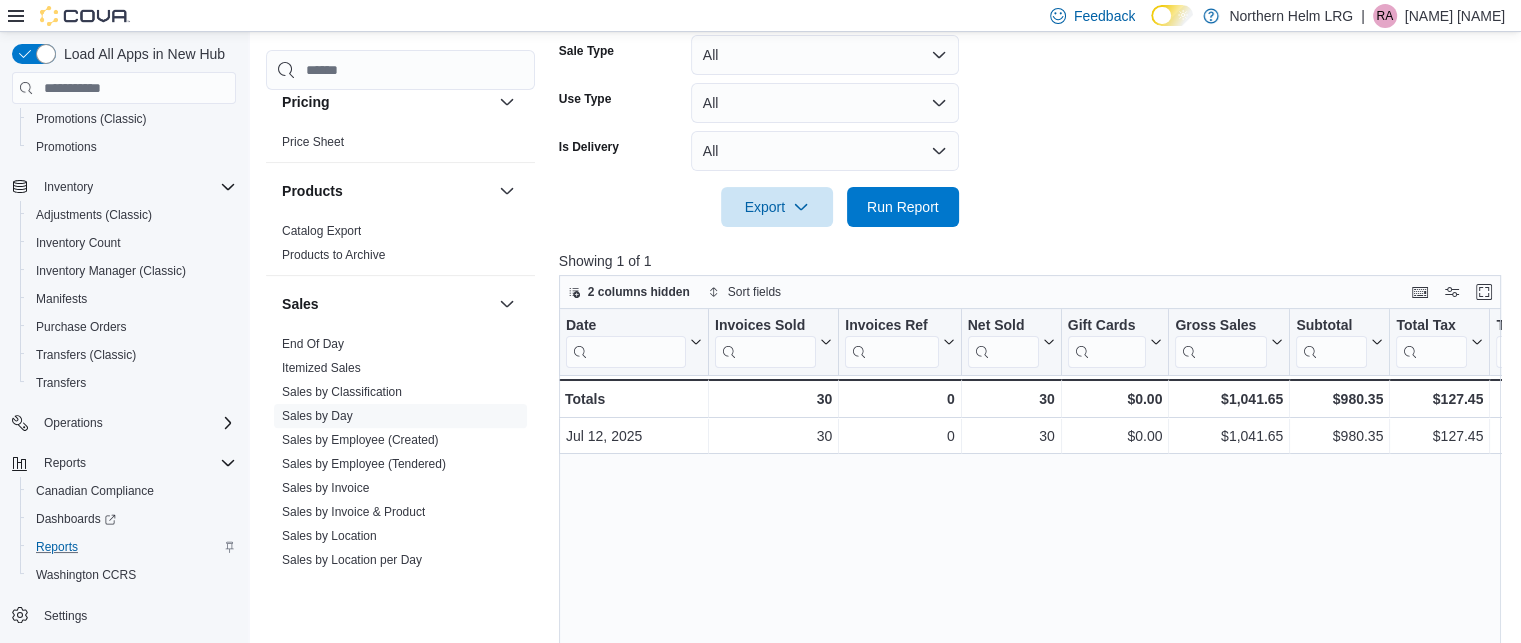 scroll, scrollTop: 528, scrollLeft: 0, axis: vertical 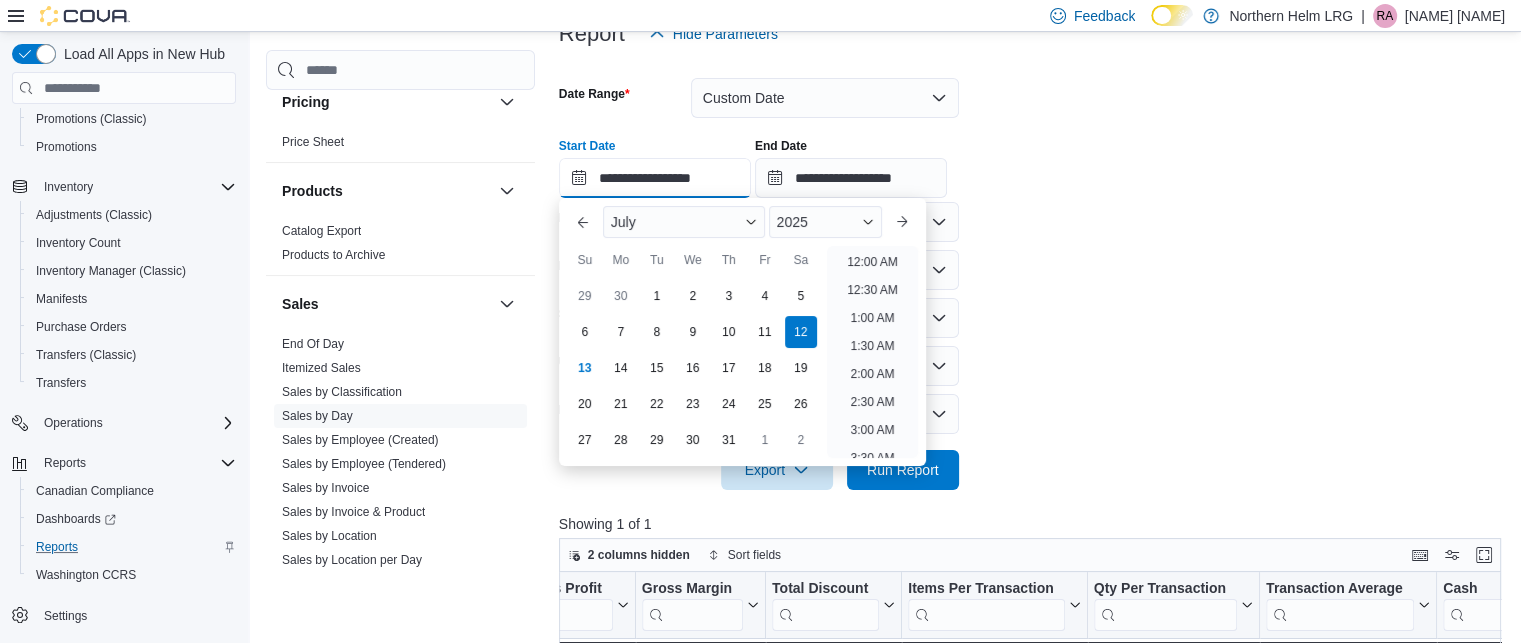 click on "**********" at bounding box center [655, 178] 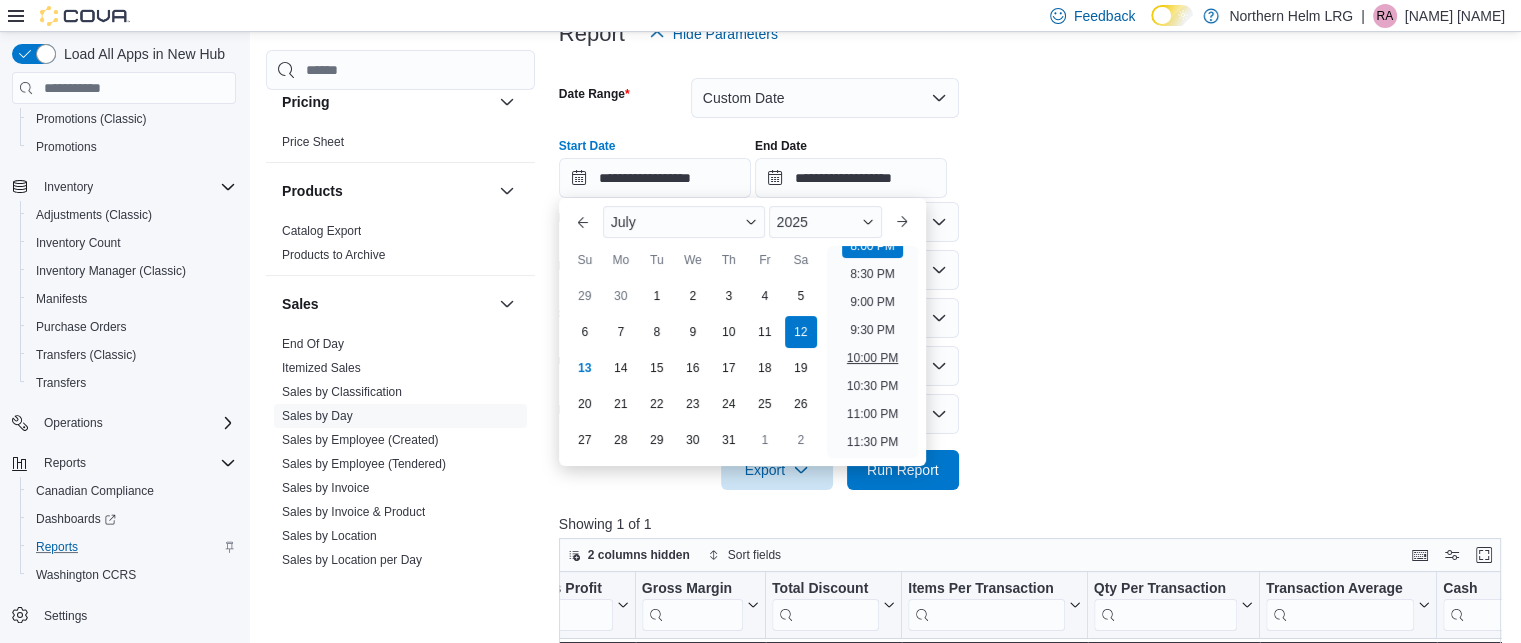 click on "10:00 PM" at bounding box center [872, 358] 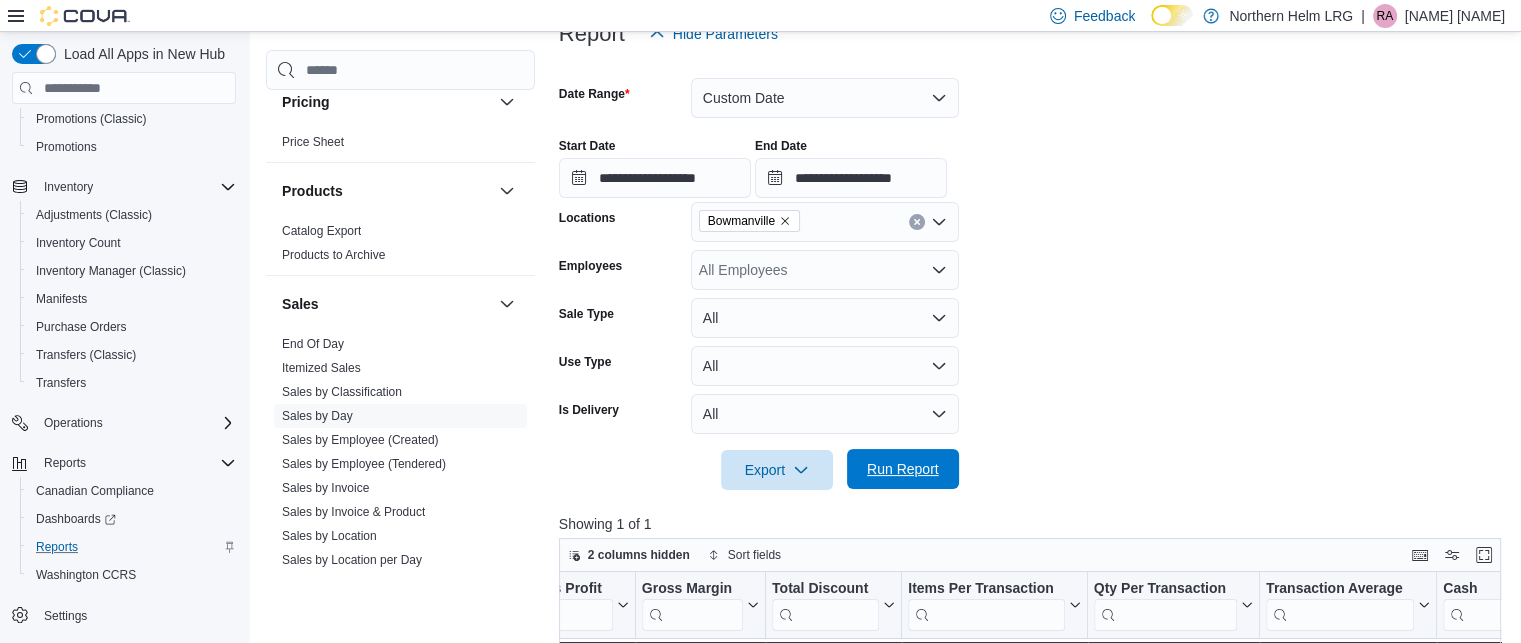 click on "Run Report" at bounding box center [903, 469] 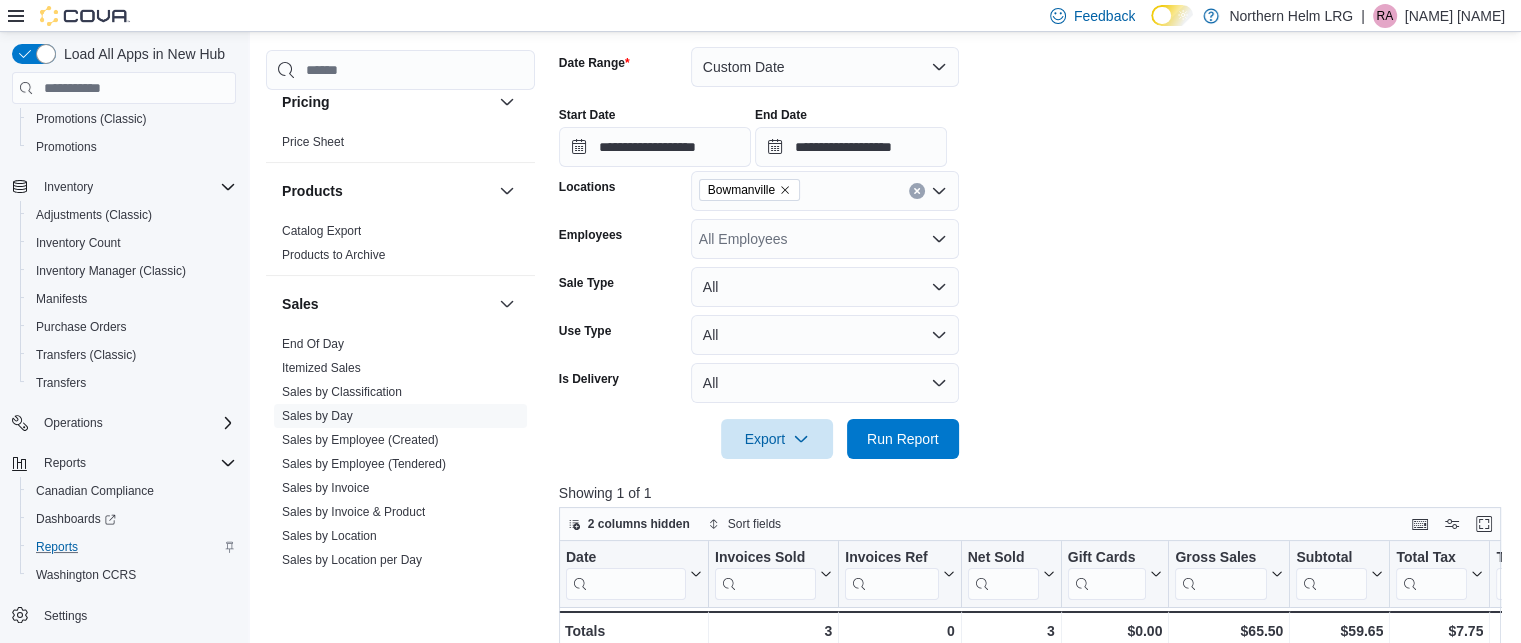 scroll, scrollTop: 293, scrollLeft: 0, axis: vertical 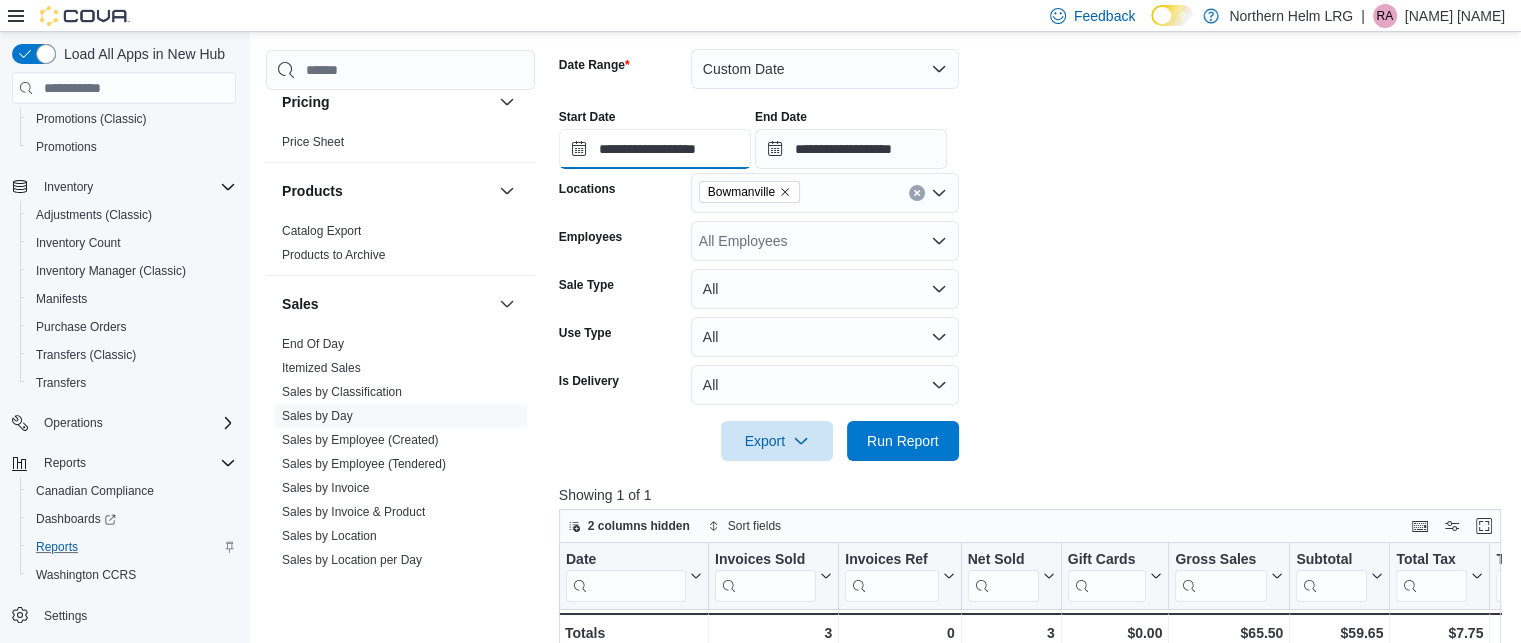click on "**********" at bounding box center (655, 149) 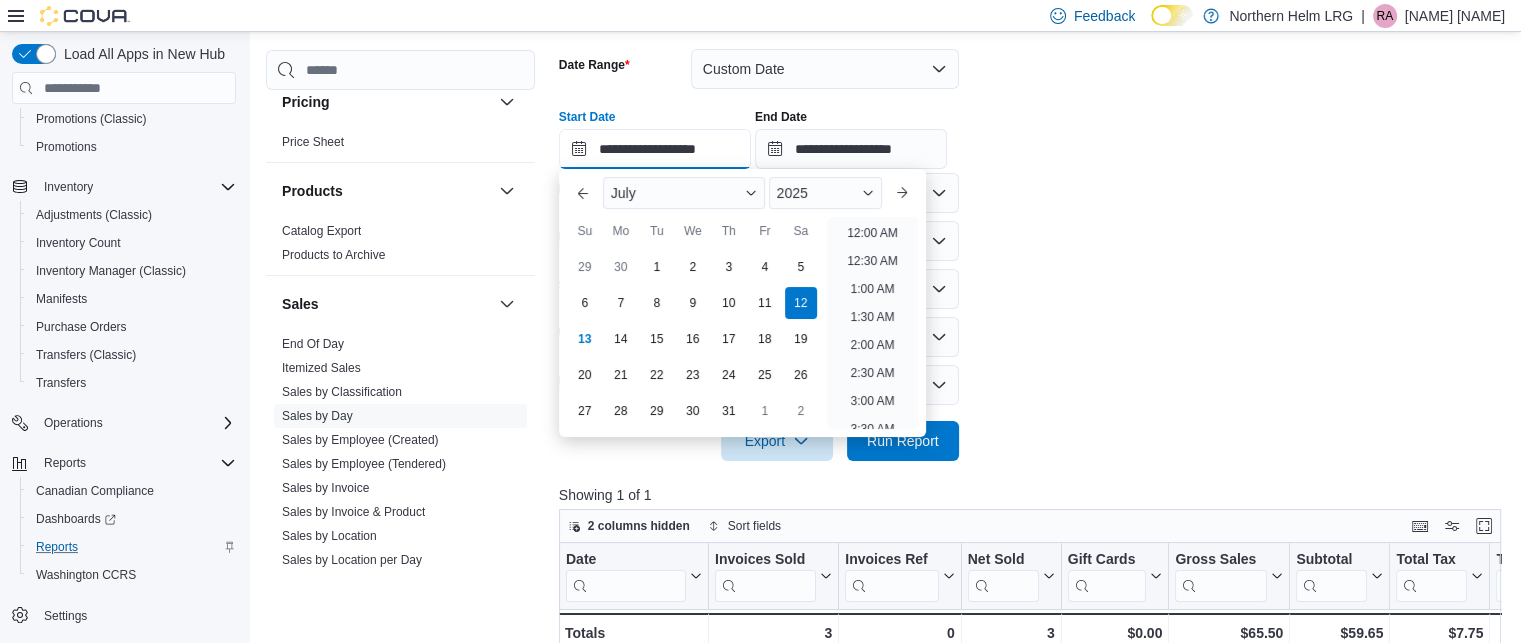 scroll, scrollTop: 1136, scrollLeft: 0, axis: vertical 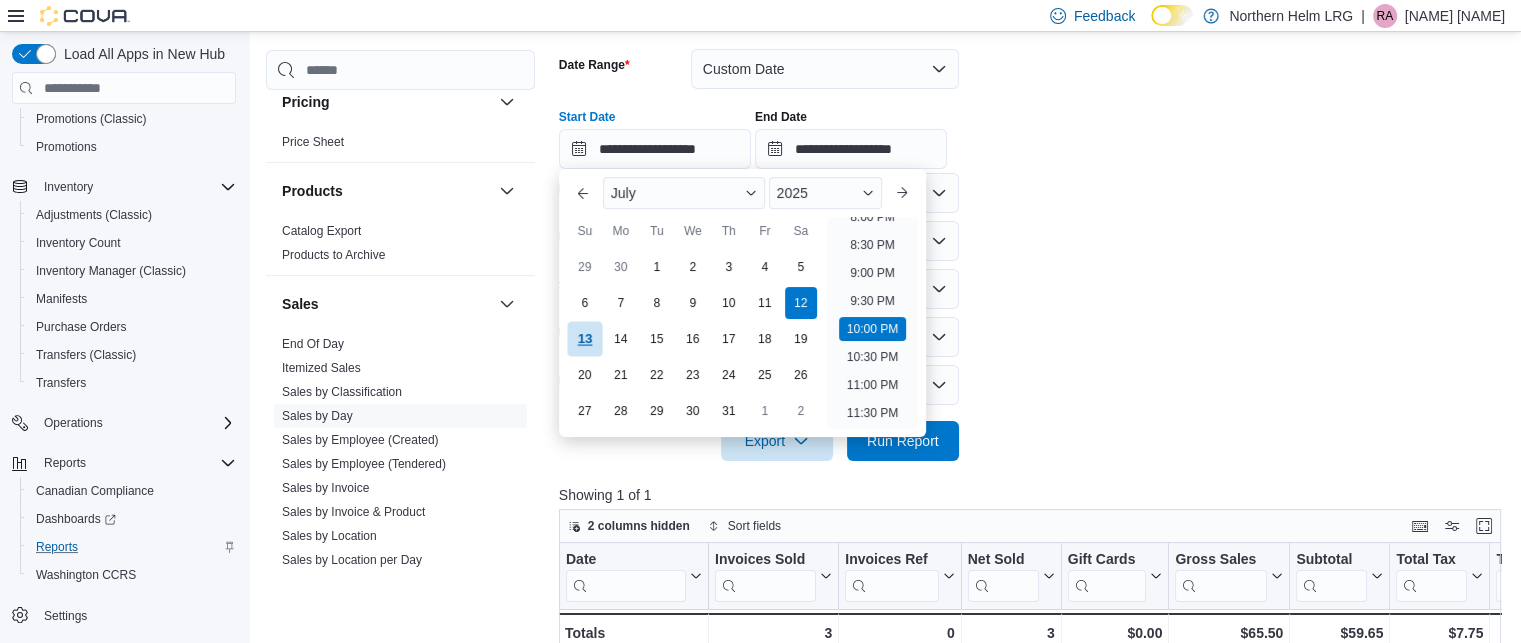 click on "13" at bounding box center (584, 339) 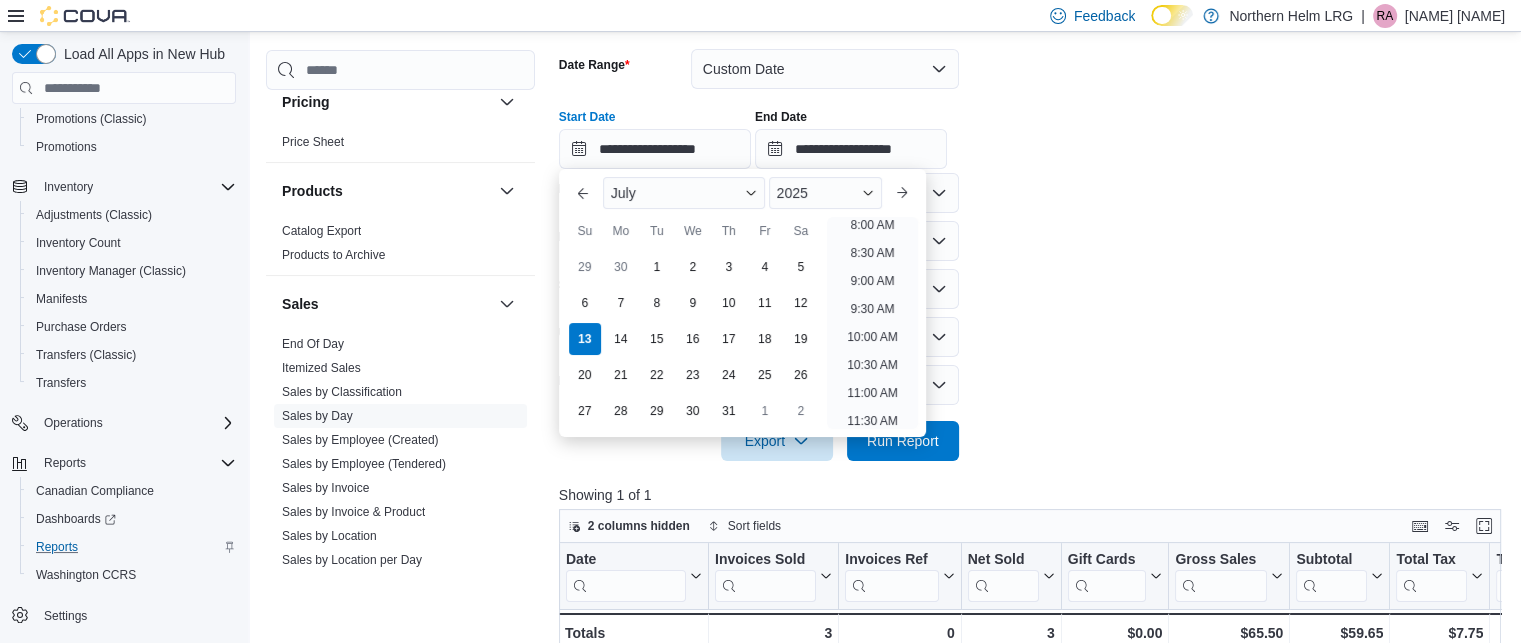 scroll, scrollTop: 455, scrollLeft: 0, axis: vertical 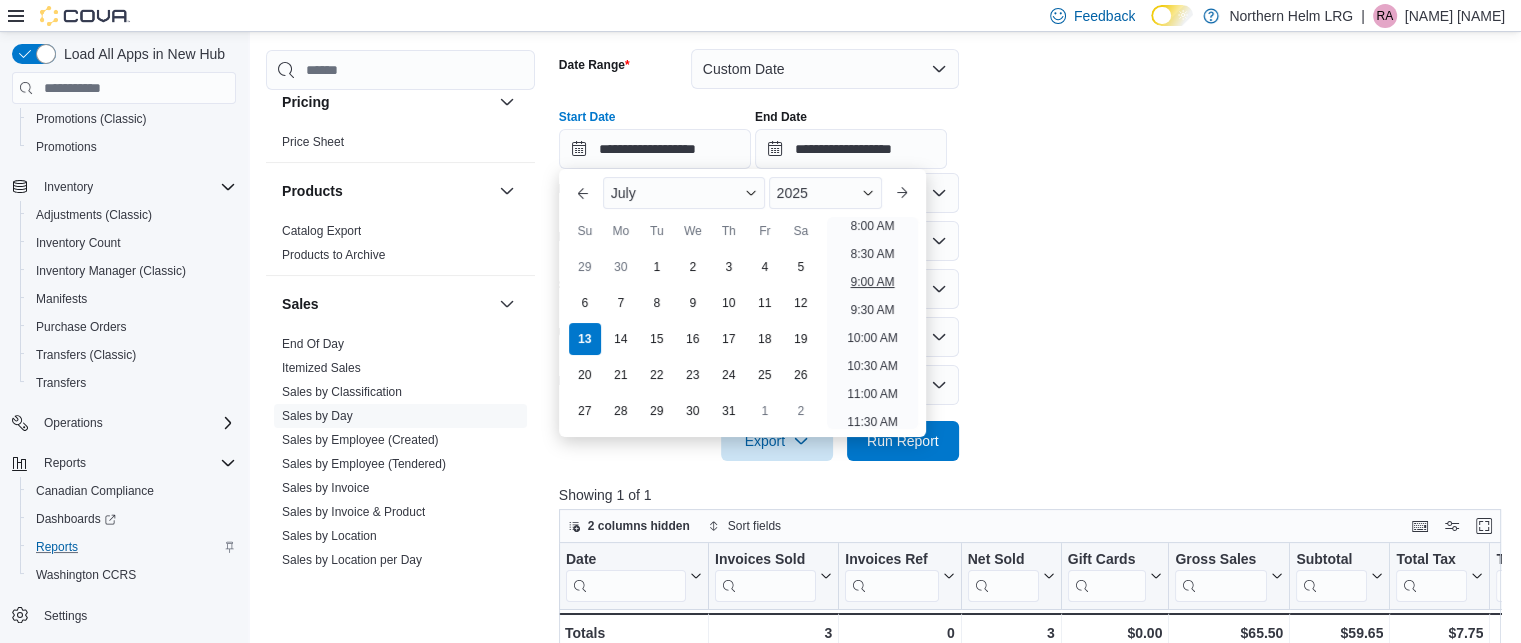 click on "9:00 AM" at bounding box center (872, 282) 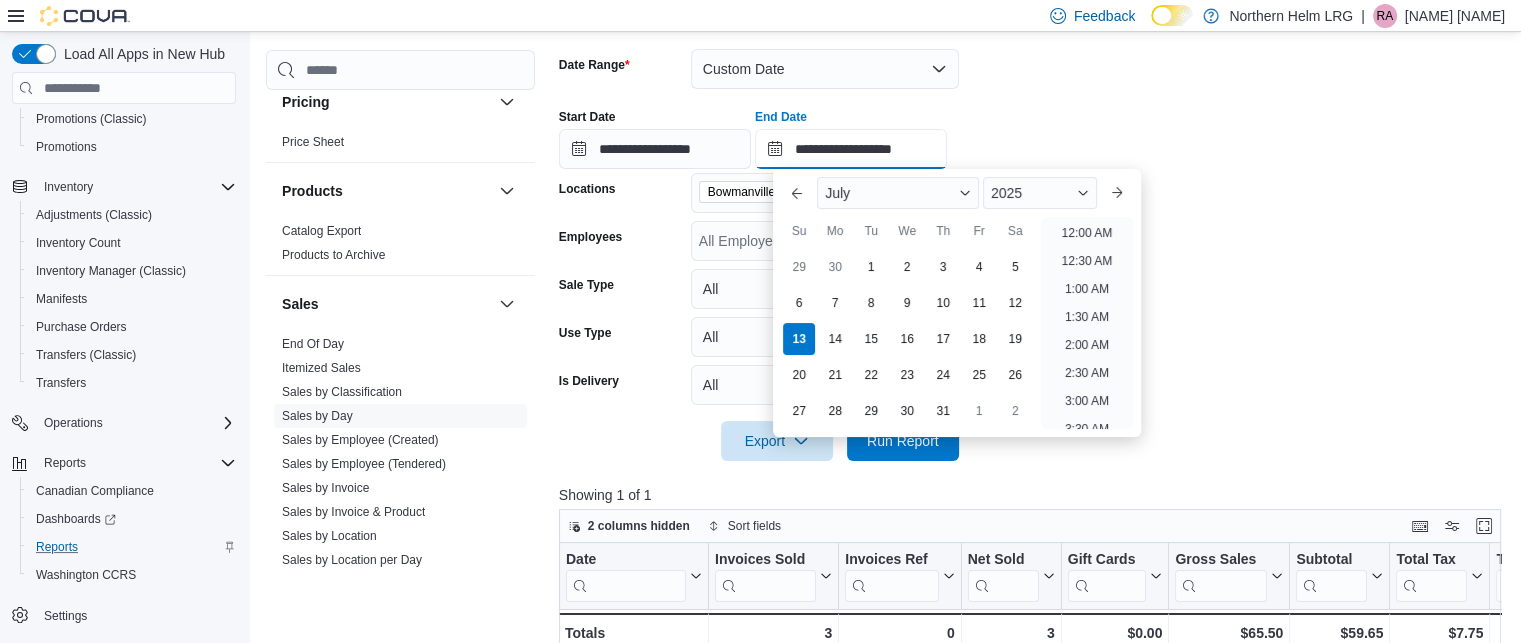 scroll, scrollTop: 1136, scrollLeft: 0, axis: vertical 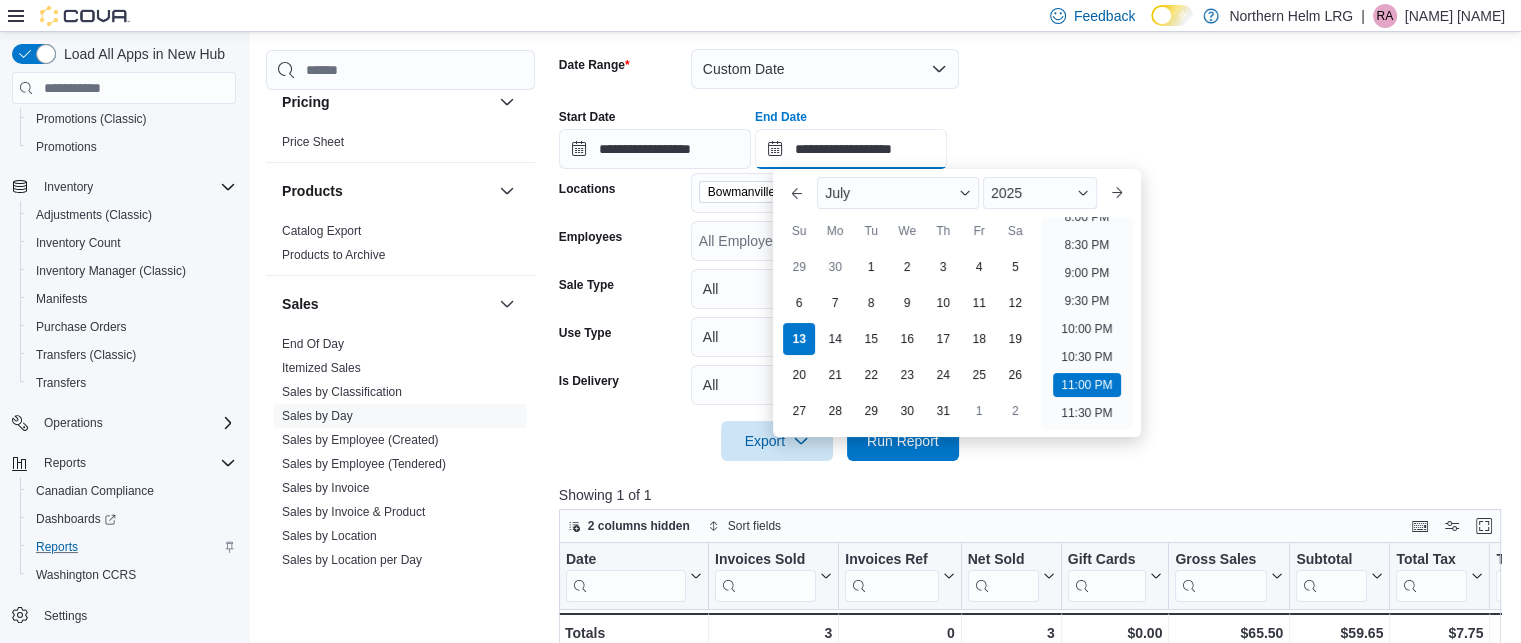click on "Feedback Dark Mode Northern Helm LRG | RA Rhiannon Adams Load All Apps in New Hub Home   Users   Customers   Catalog   Classification (Classic)   My Catalog (Classic)   Promotions (Classic)   Promotions   Inventory   Adjustments (Classic)   Inventory Count   Inventory Manager (Classic)   Manifests   Purchase Orders   Transfers (Classic)   Transfers   Operations   Reports   Canadian Compliance   Dashboards   Reports   Washington CCRS   Settings   Reports Feedback Cash Management Cash Management Cash Out Details Compliance OCS Transaction Submission Details Customer Customer Queue Discounts & Promotions Discounts Promotion Details Promotions Finance GL Account Totals GL Transactions Inventory Inventory Adjustments Inventory by Product Historical Inventory Count Details Inventory On Hand by Package Inventory On Hand by Product Inventory Transactions Package Details Package History Product Expirations Purchase Orders Reorder Transfers Loyalty Loyalty Adjustments Loyalty Redemption Values OCM OCM Weekly Inventory" at bounding box center [760, 373] 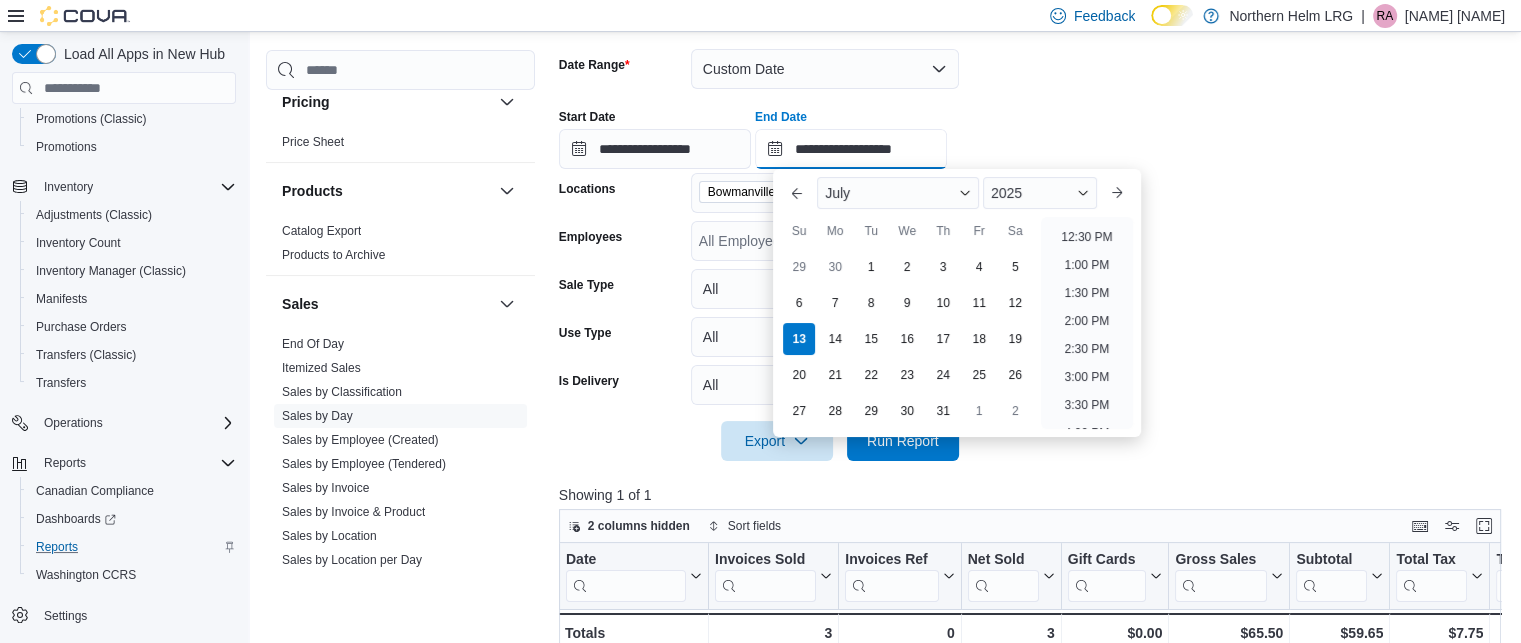 scroll, scrollTop: 648, scrollLeft: 0, axis: vertical 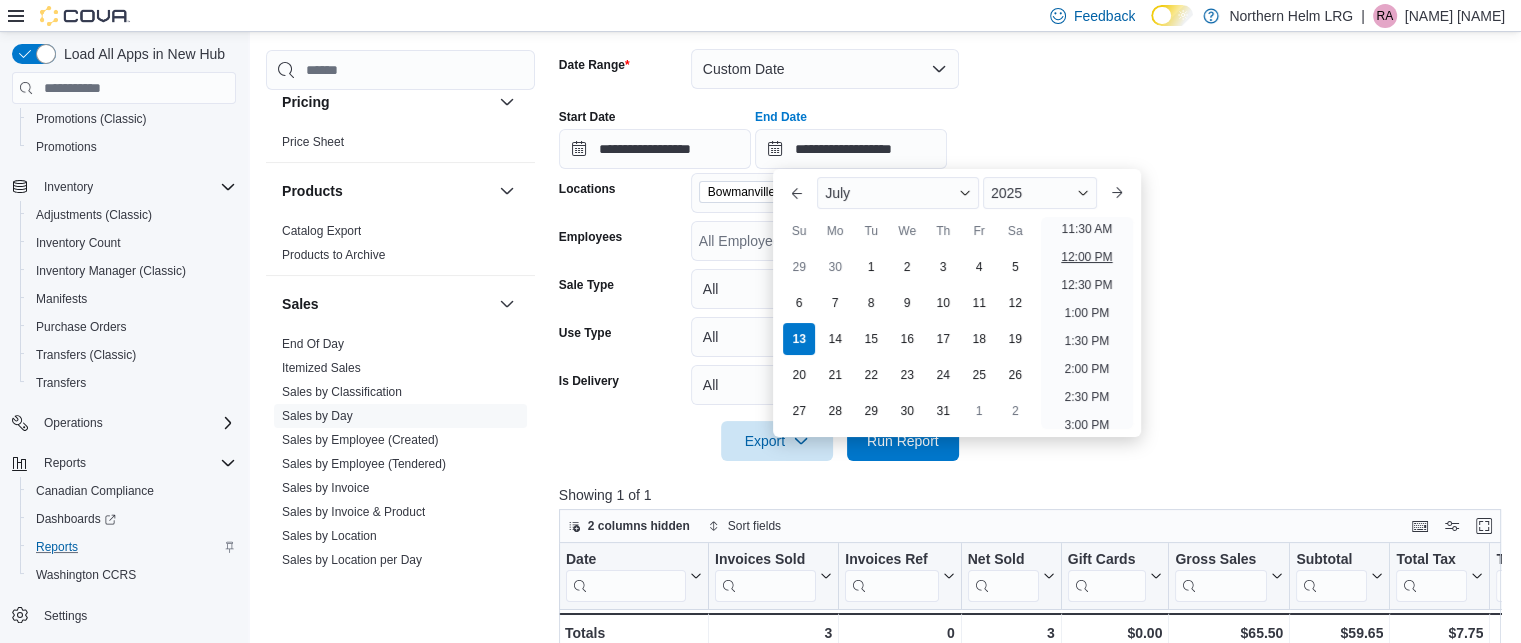 click on "12:00 PM" at bounding box center (1086, 257) 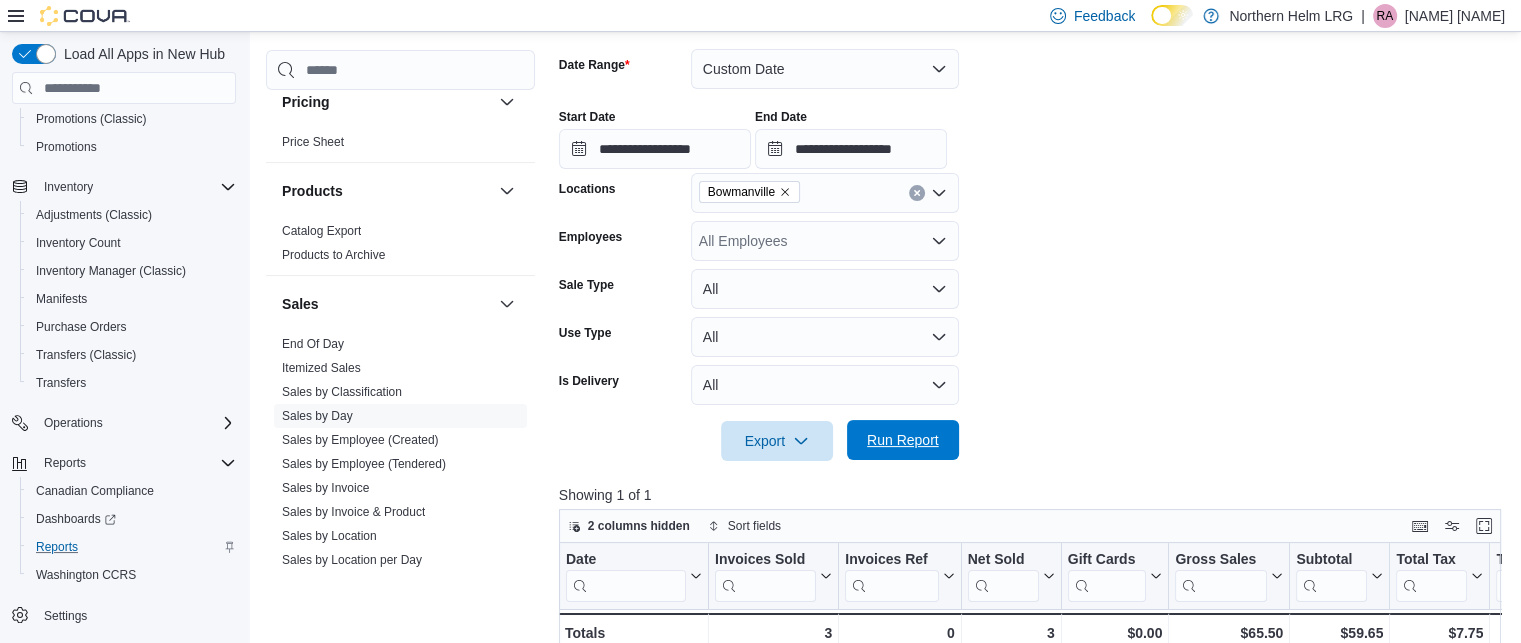 click on "Run Report" at bounding box center [903, 440] 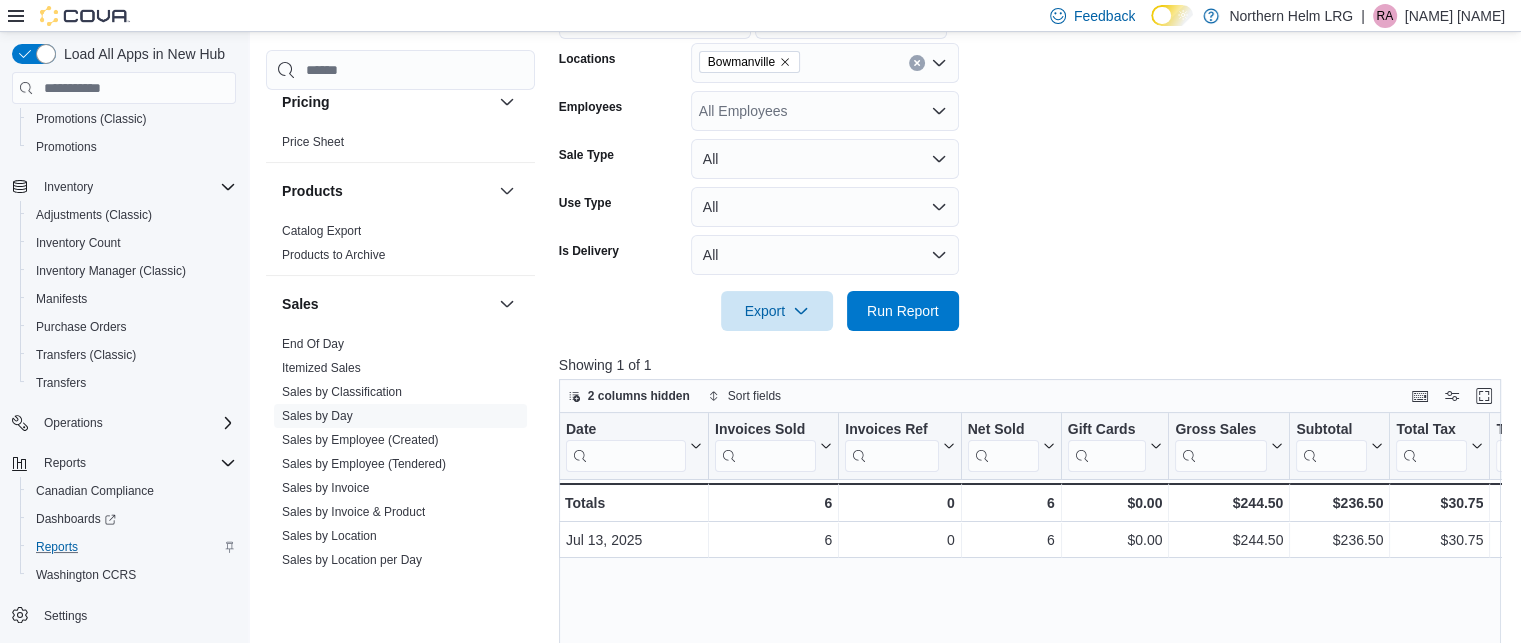 scroll, scrollTop: 430, scrollLeft: 0, axis: vertical 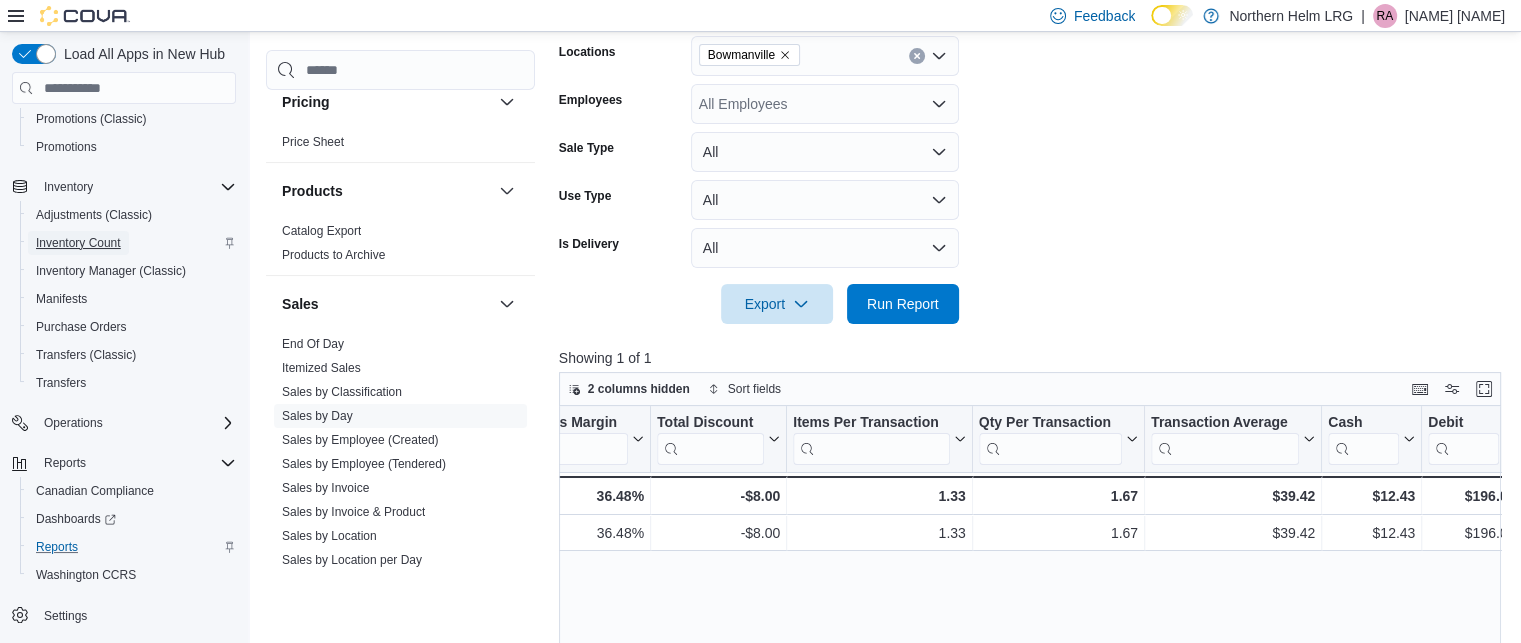 click on "Inventory Count" at bounding box center (78, 243) 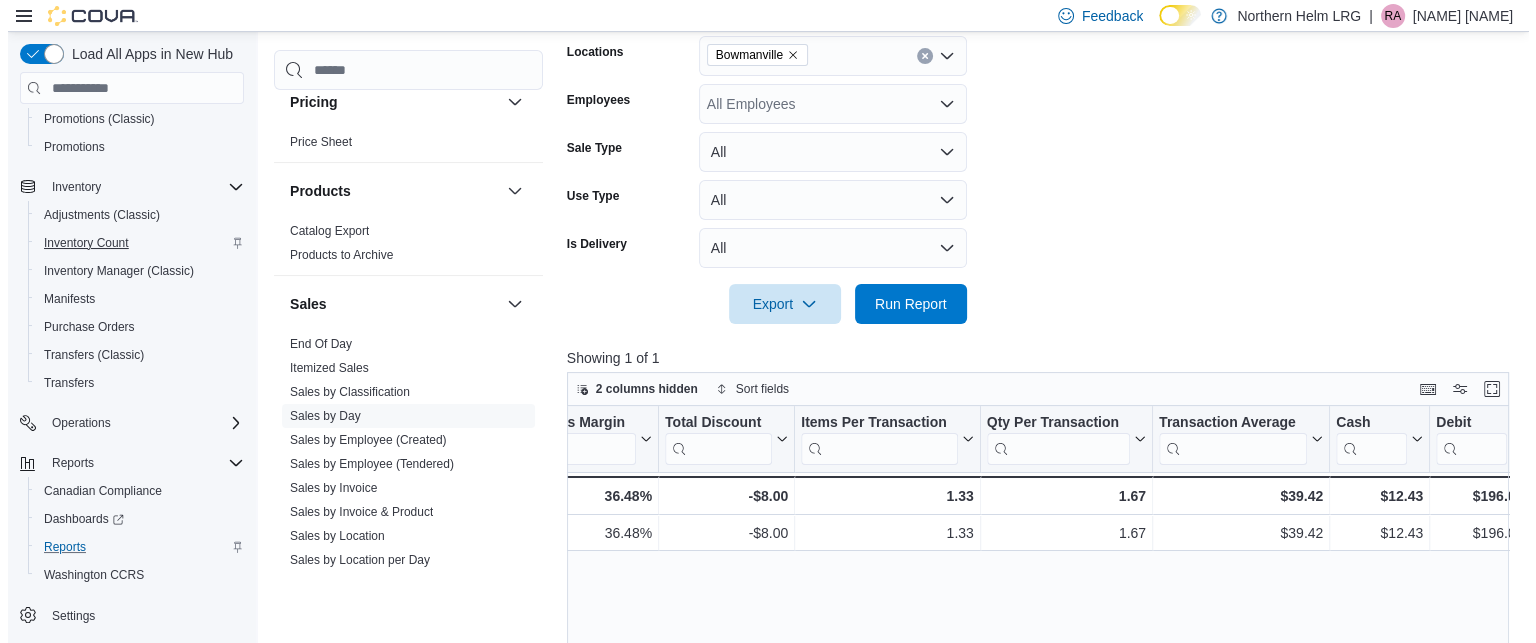 scroll, scrollTop: 0, scrollLeft: 0, axis: both 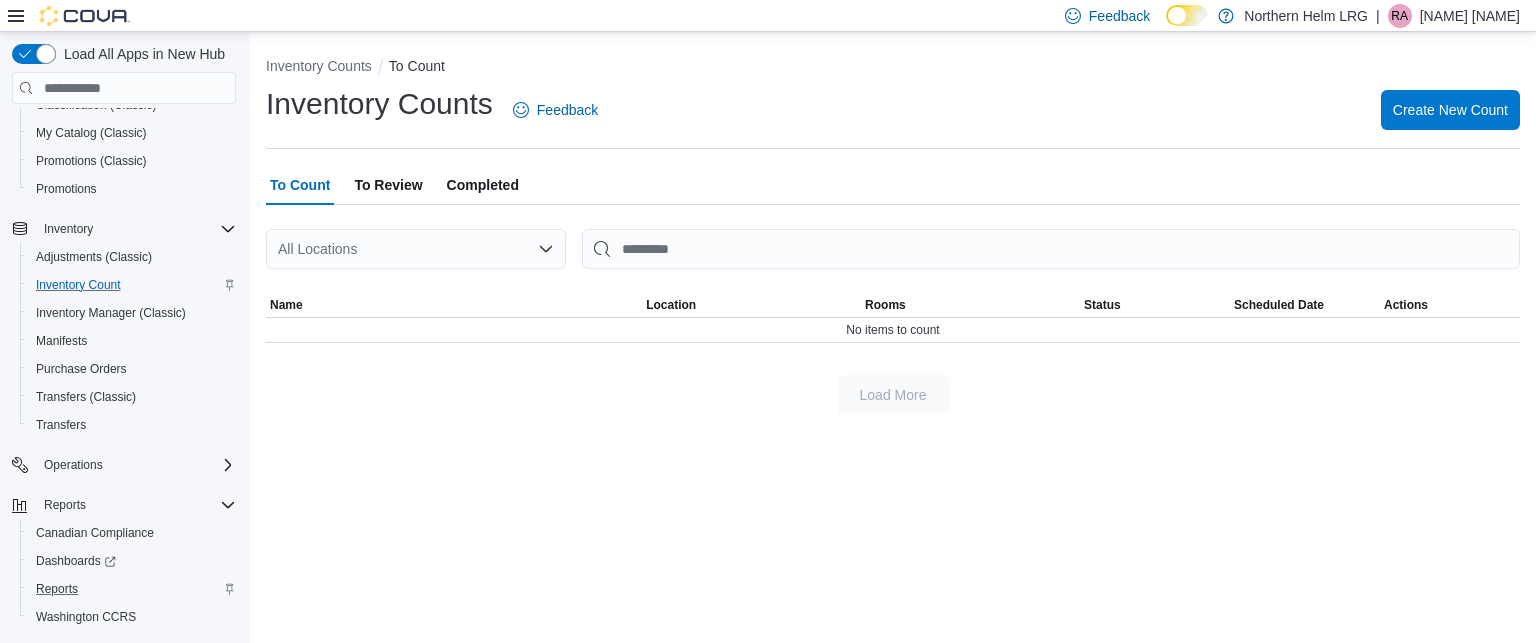 click on "Completed" at bounding box center [483, 185] 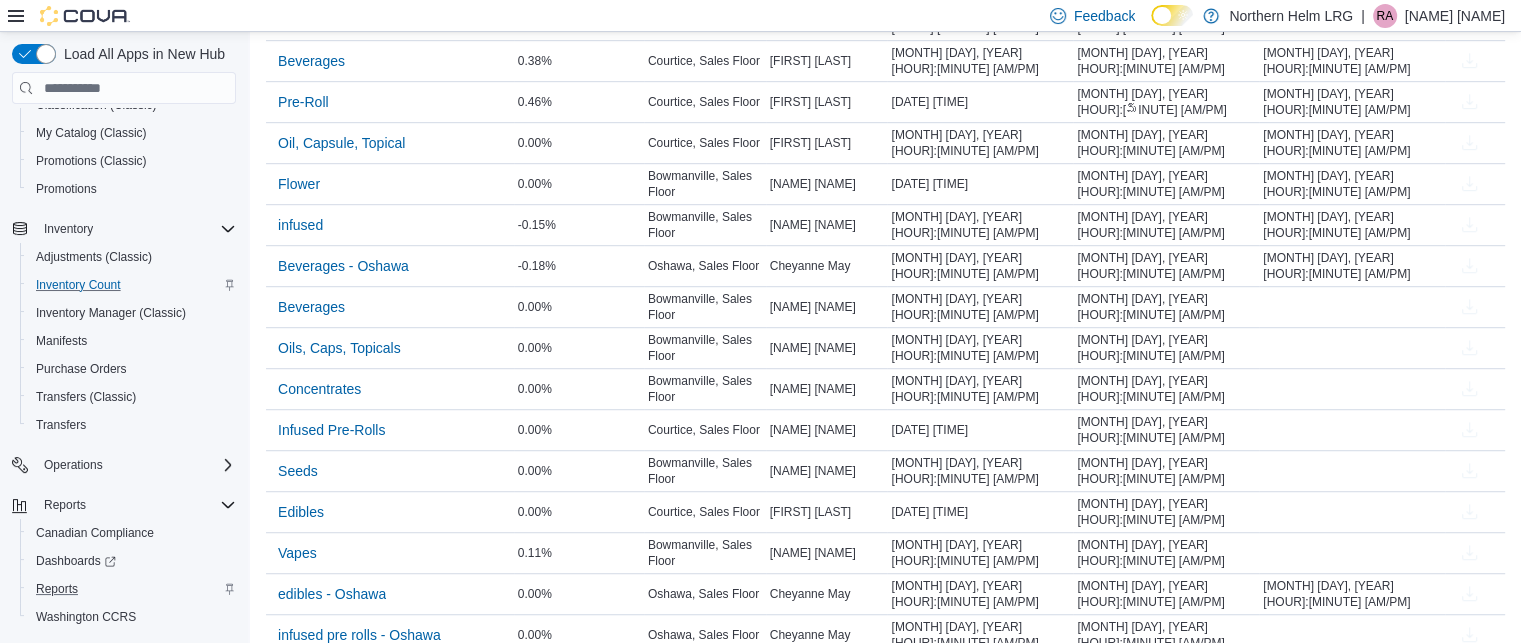 scroll, scrollTop: 1203, scrollLeft: 0, axis: vertical 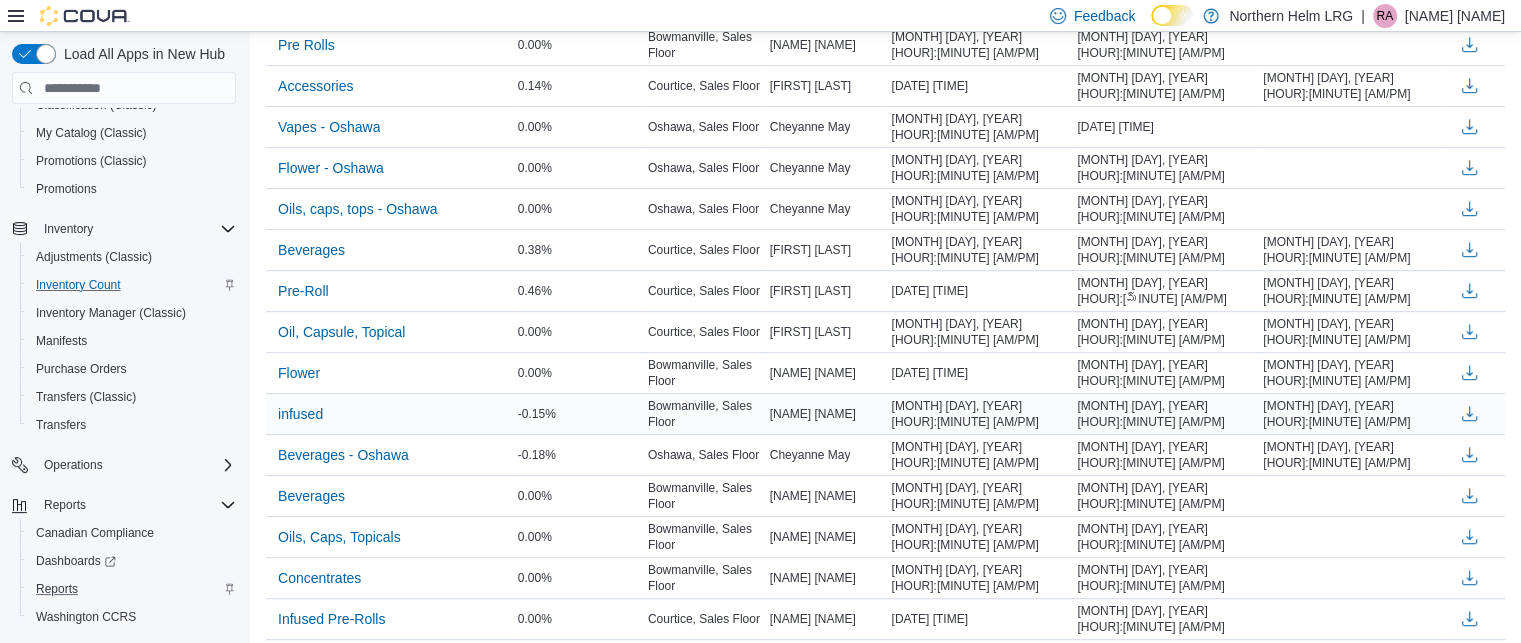 drag, startPoint x: 752, startPoint y: 511, endPoint x: 652, endPoint y: 379, distance: 165.60193 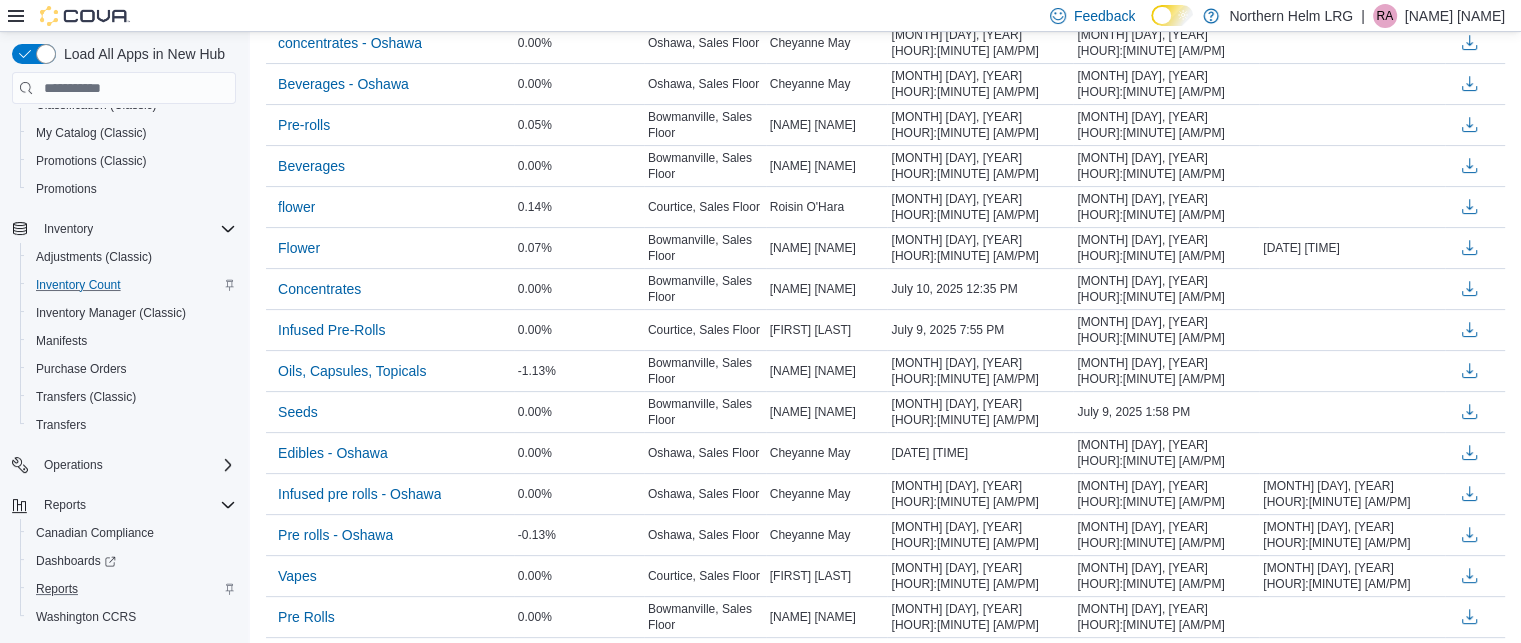 scroll, scrollTop: 460, scrollLeft: 0, axis: vertical 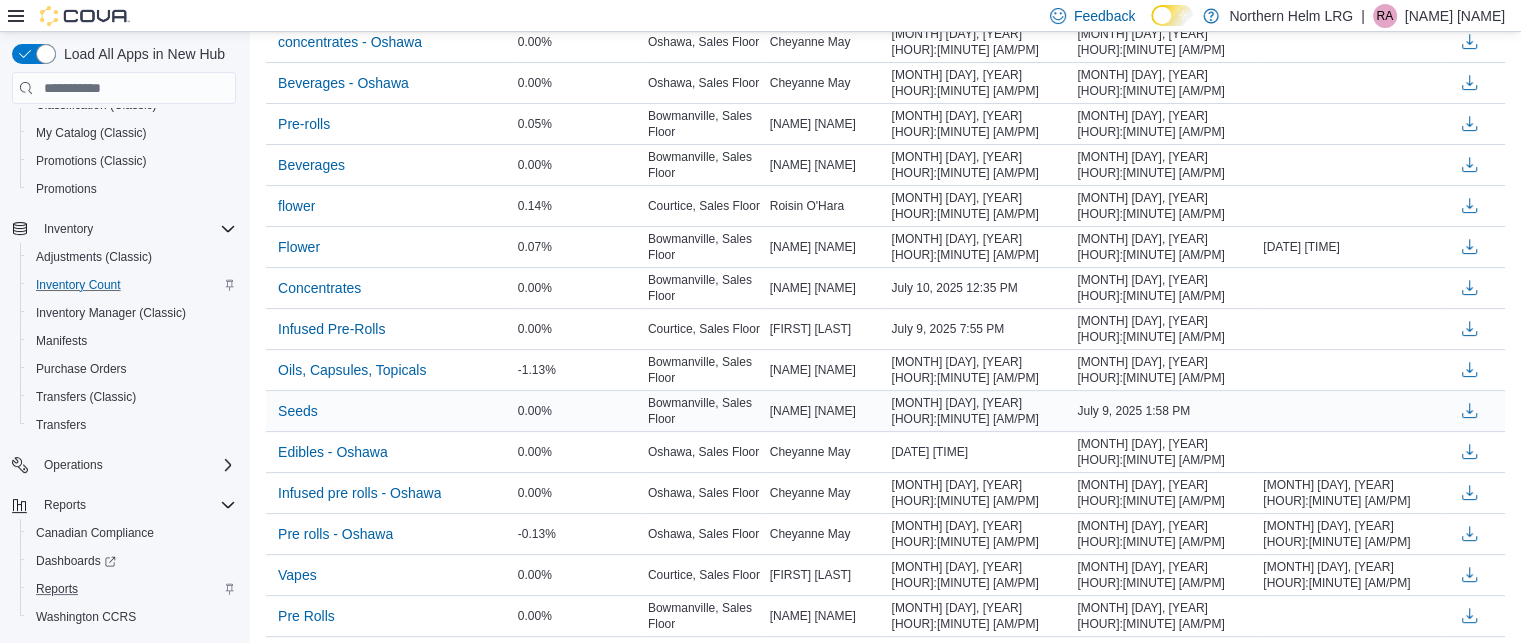 click on "July 9, 2025 1:51 PM" at bounding box center (980, 411) 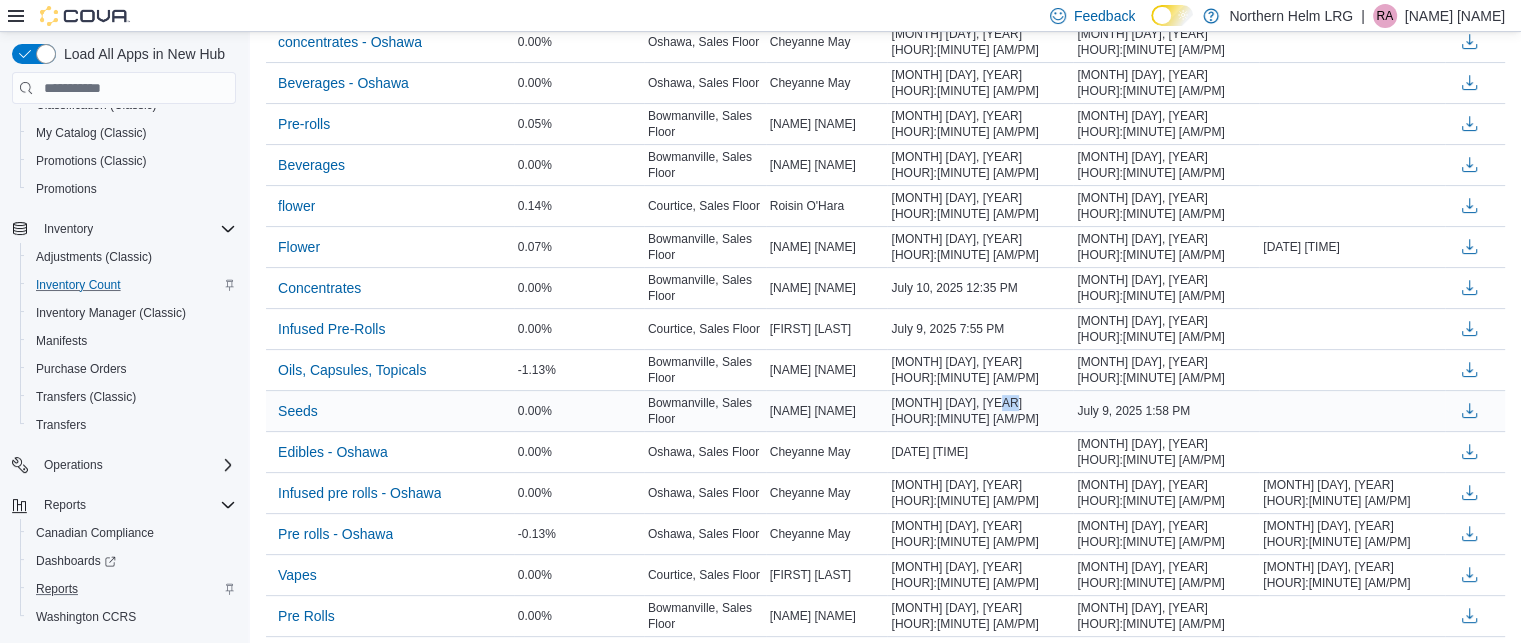 click on "July 9, 2025 1:51 PM" at bounding box center [980, 411] 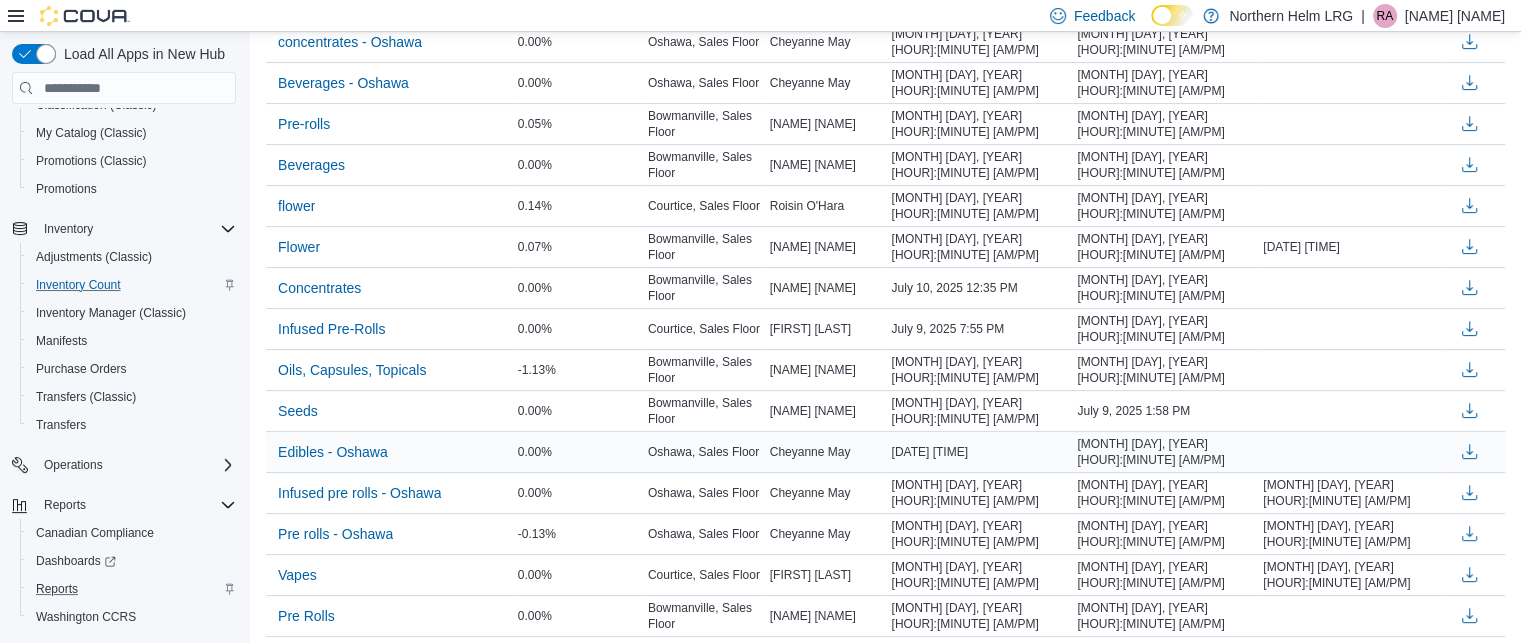 click on "Start Date July 8, 2025 3:15 PM" at bounding box center [980, 452] 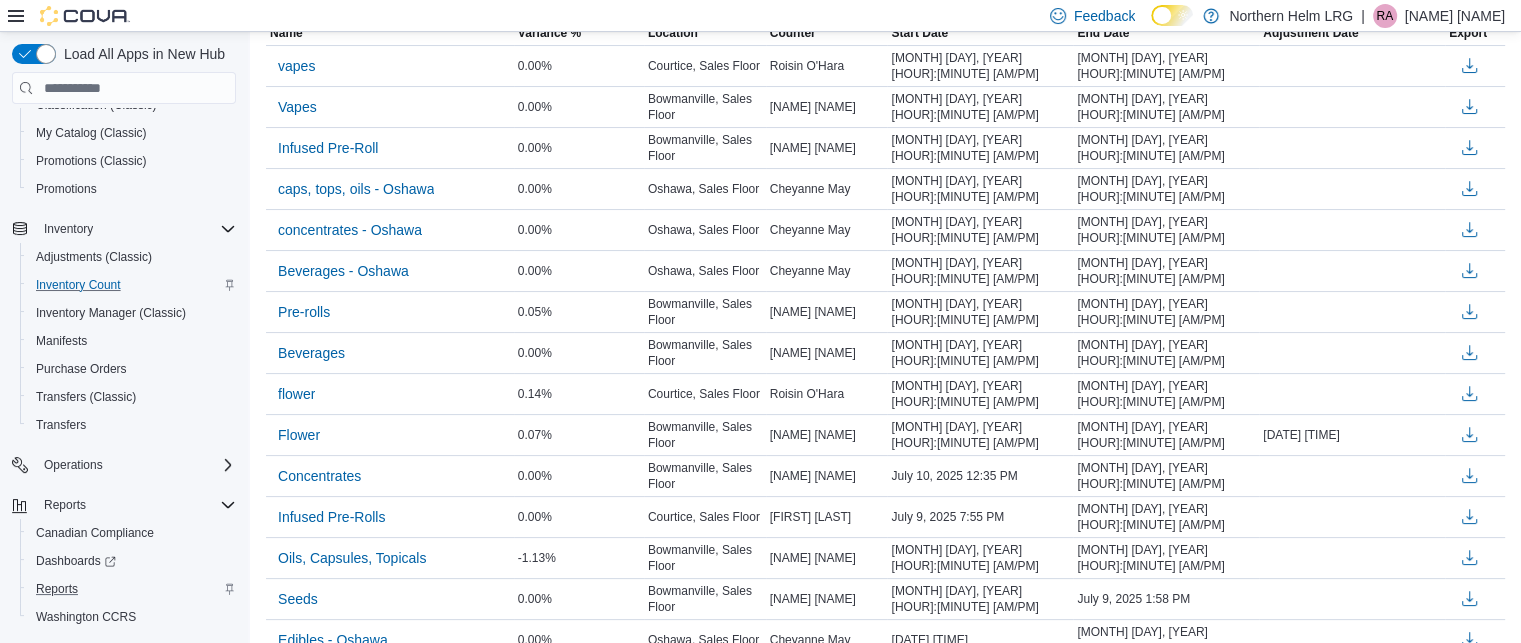 scroll, scrollTop: 0, scrollLeft: 0, axis: both 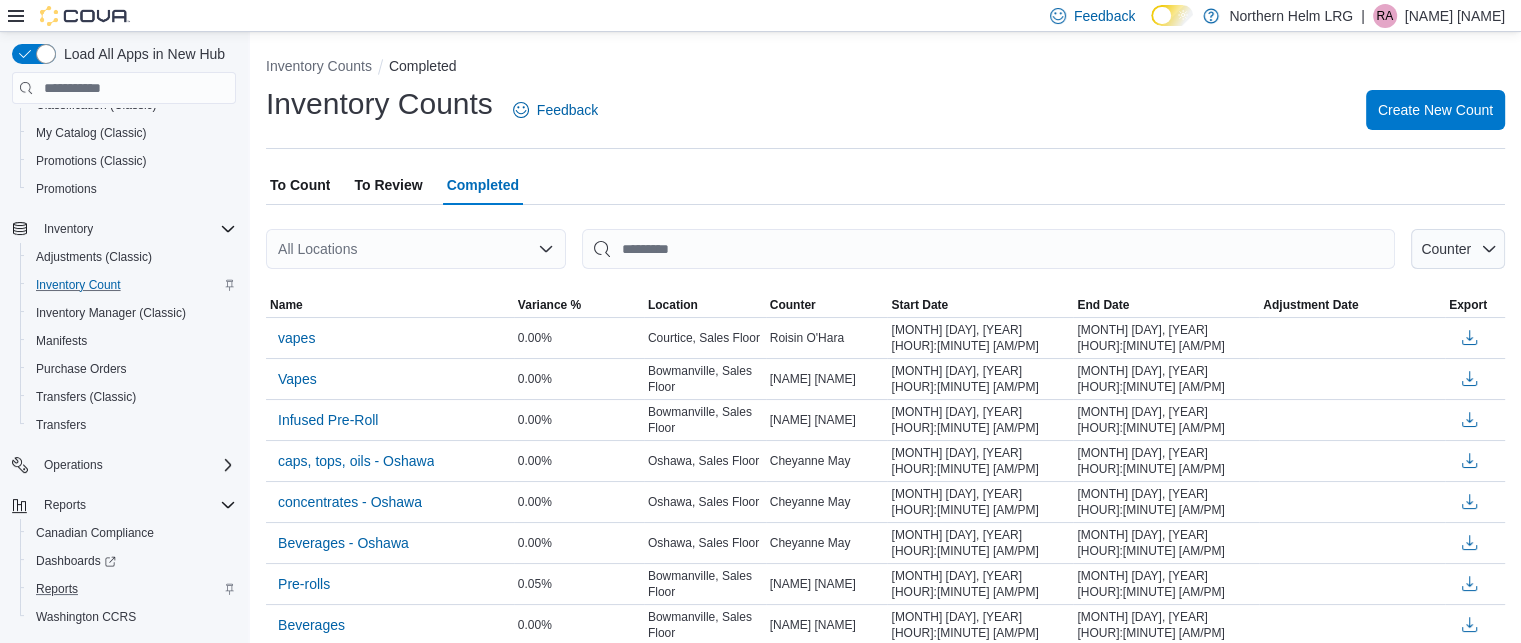 click on "All Locations" at bounding box center (416, 249) 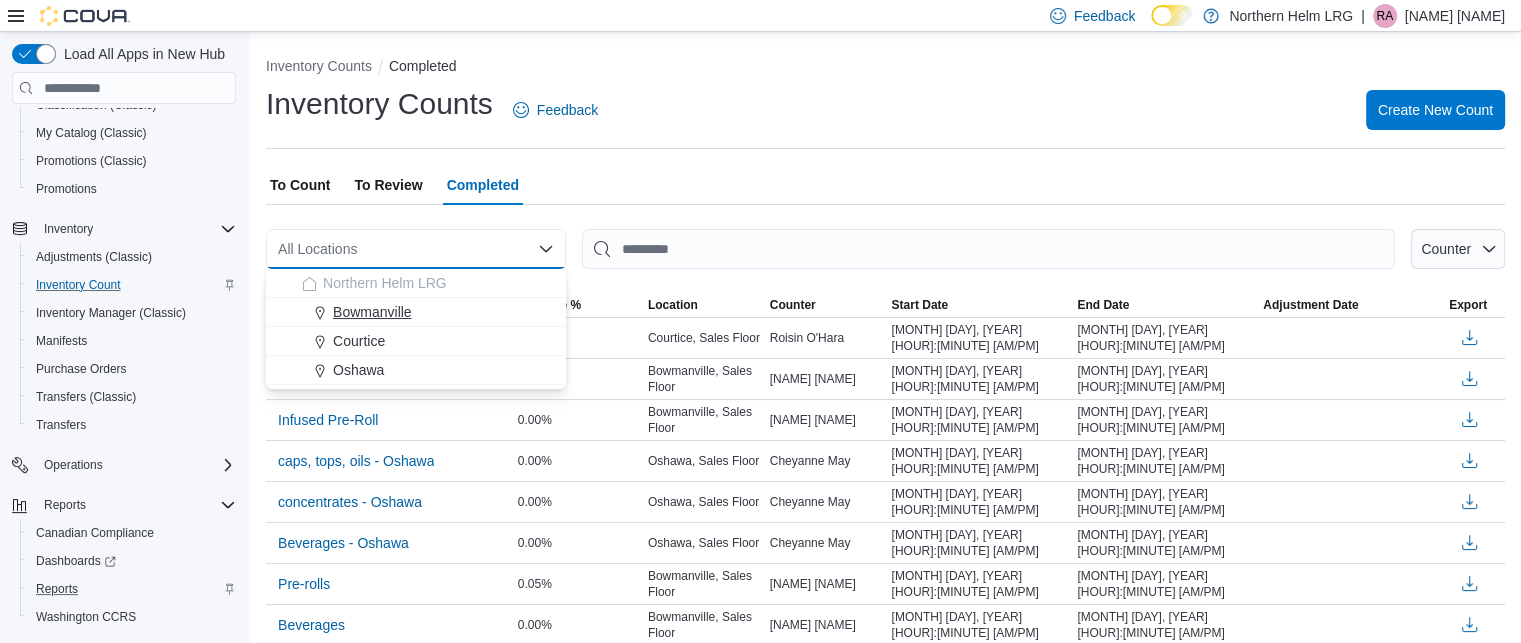 click on "Bowmanville" at bounding box center [428, 312] 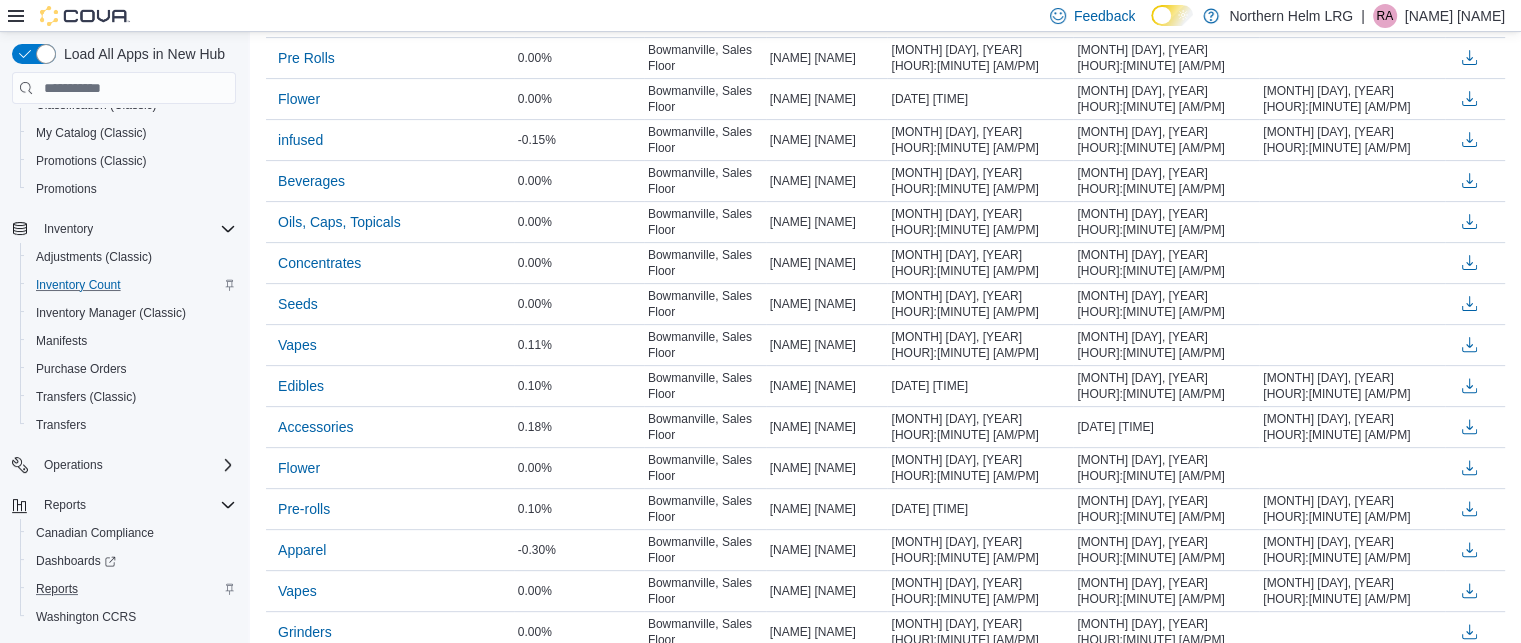 scroll, scrollTop: 0, scrollLeft: 0, axis: both 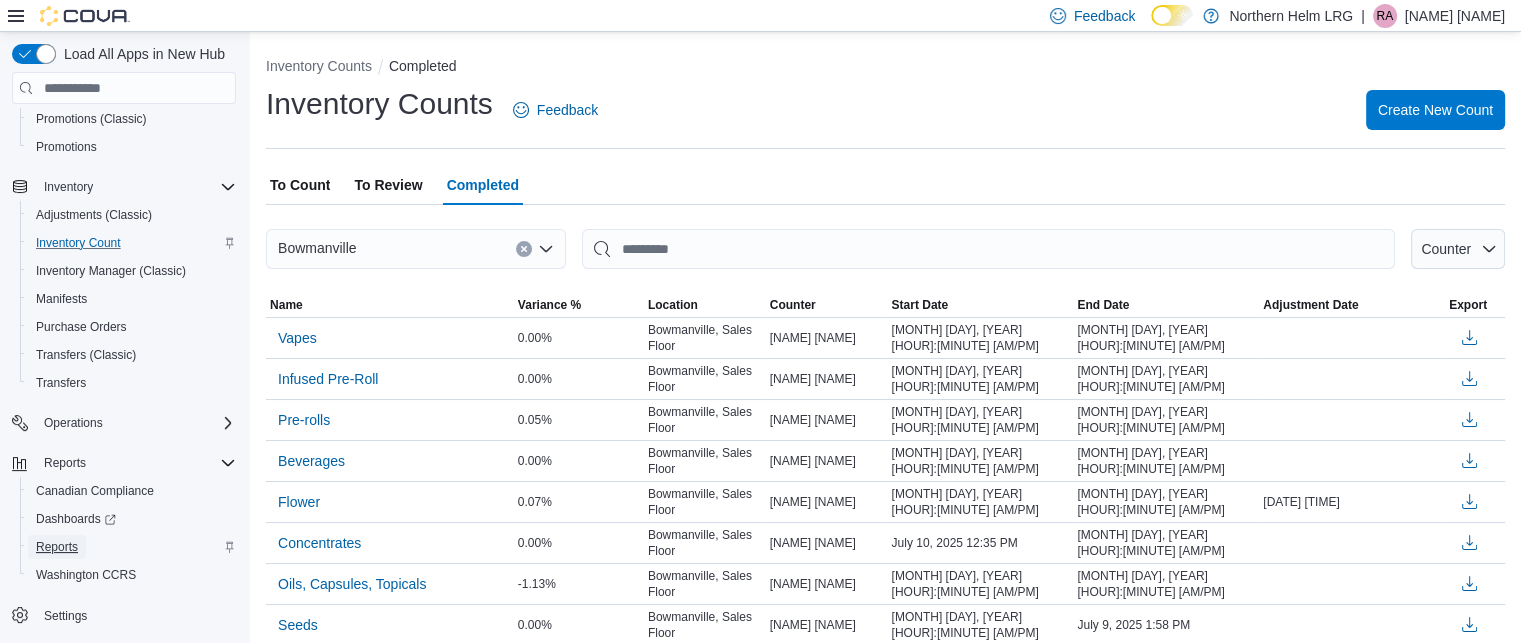 click on "Reports" at bounding box center [57, 547] 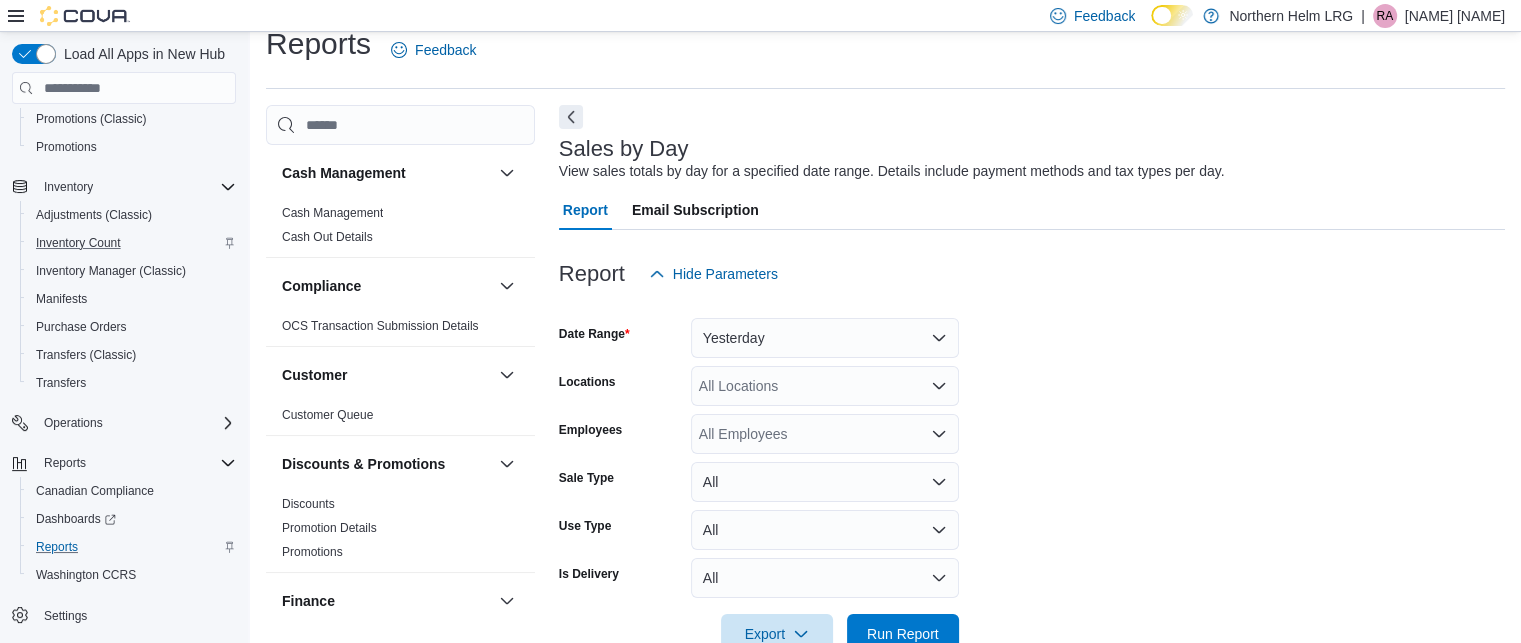 scroll, scrollTop: 46, scrollLeft: 0, axis: vertical 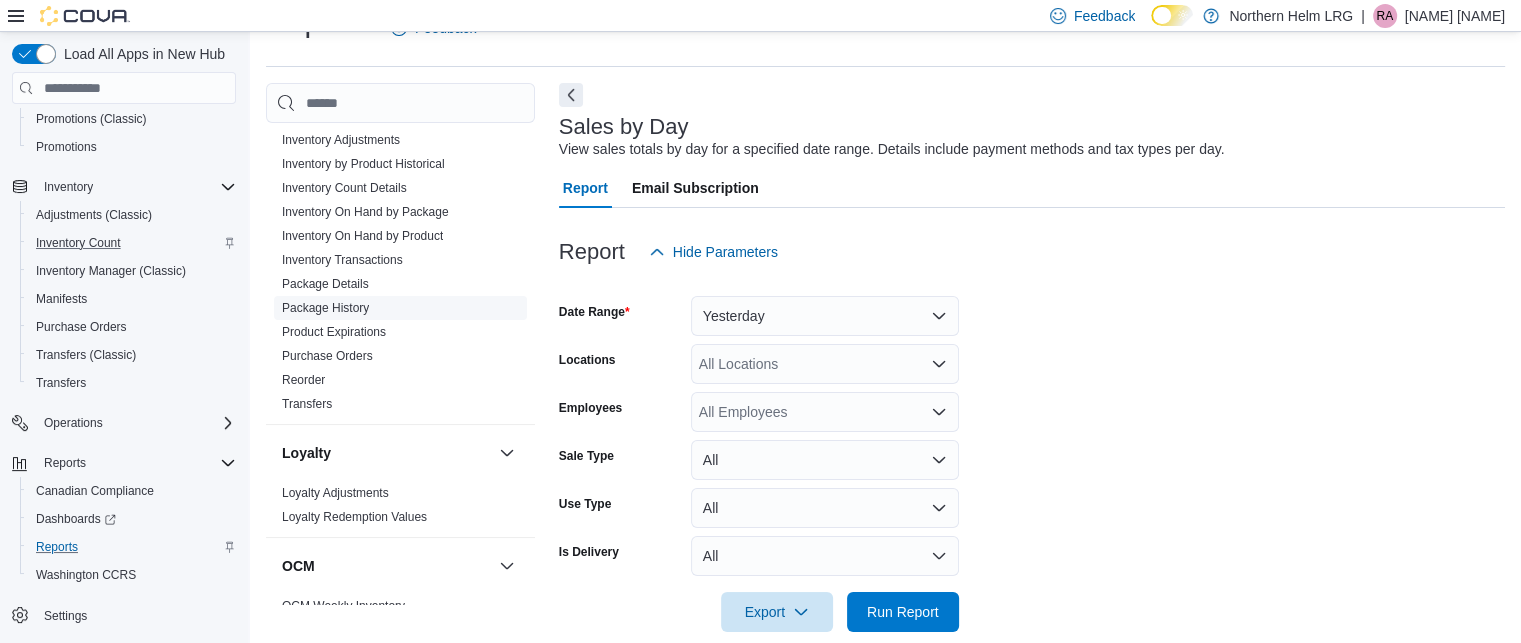 click on "Package History" at bounding box center (325, 308) 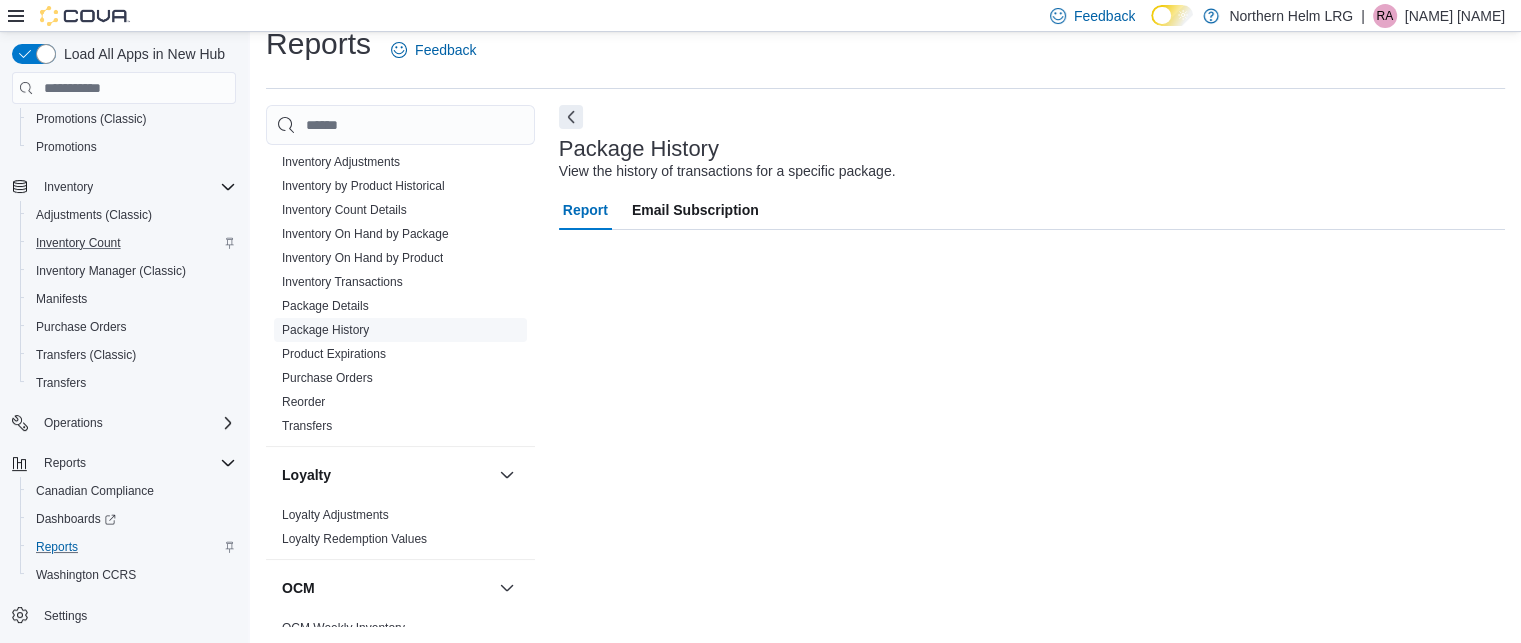 scroll, scrollTop: 24, scrollLeft: 0, axis: vertical 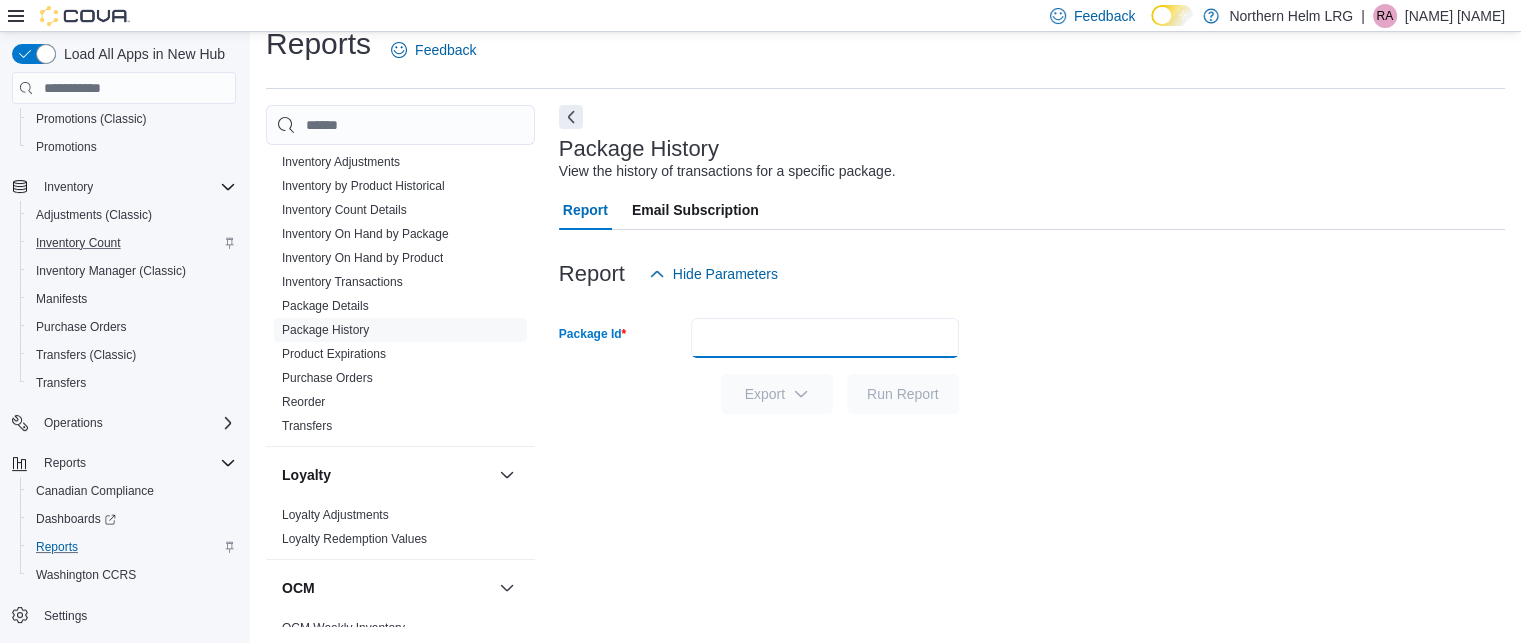 click on "Package Id" at bounding box center [825, 338] 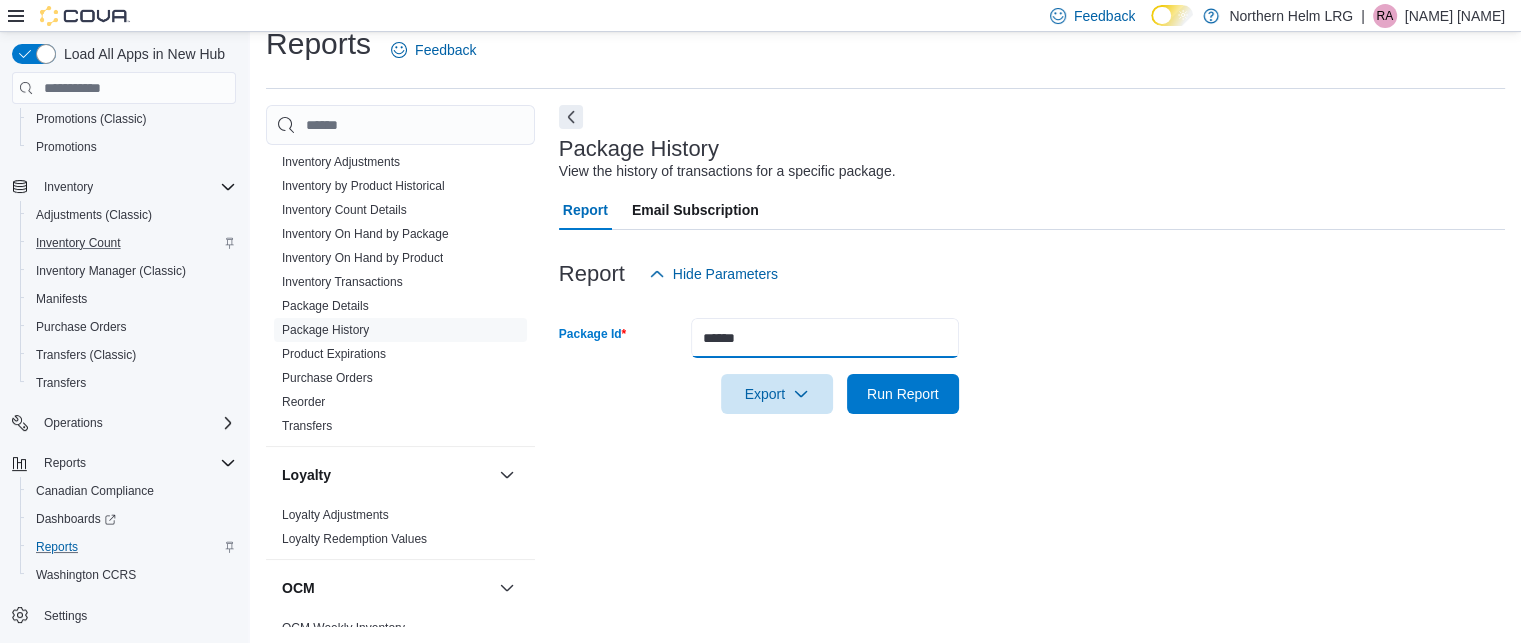 type on "******" 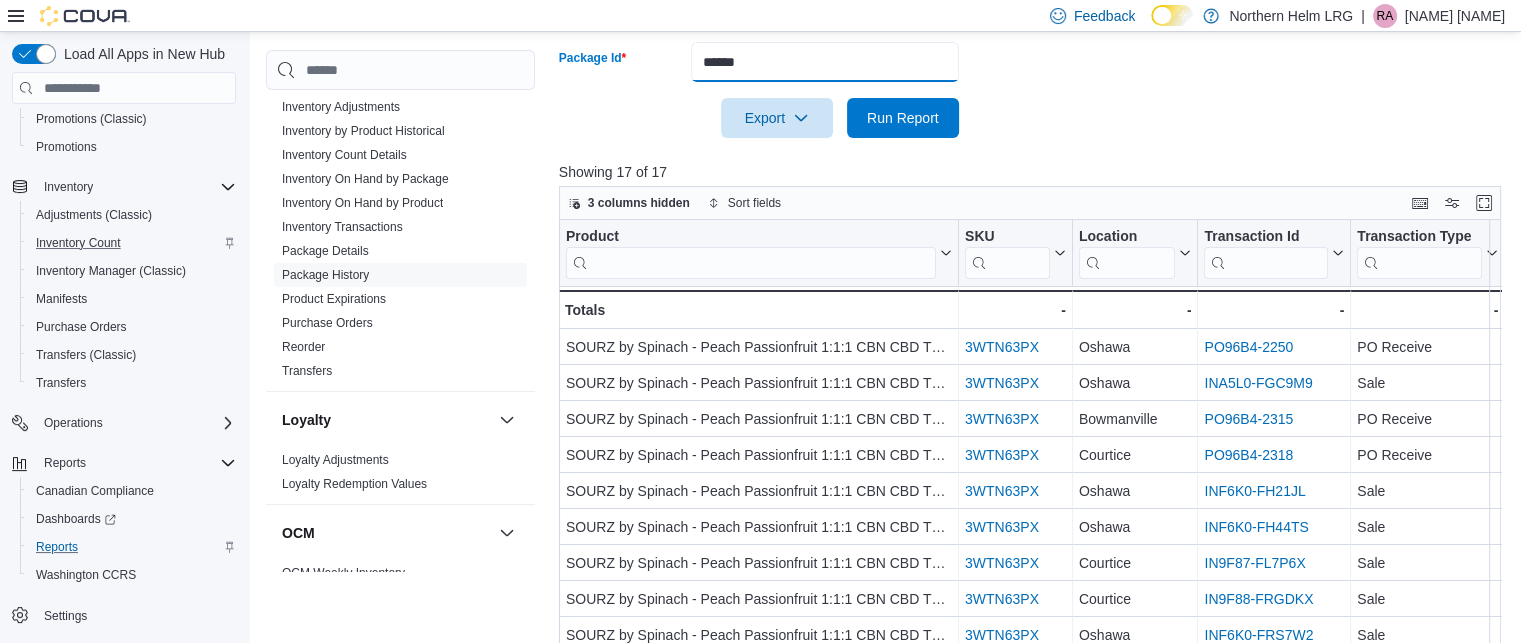 scroll, scrollTop: 302, scrollLeft: 0, axis: vertical 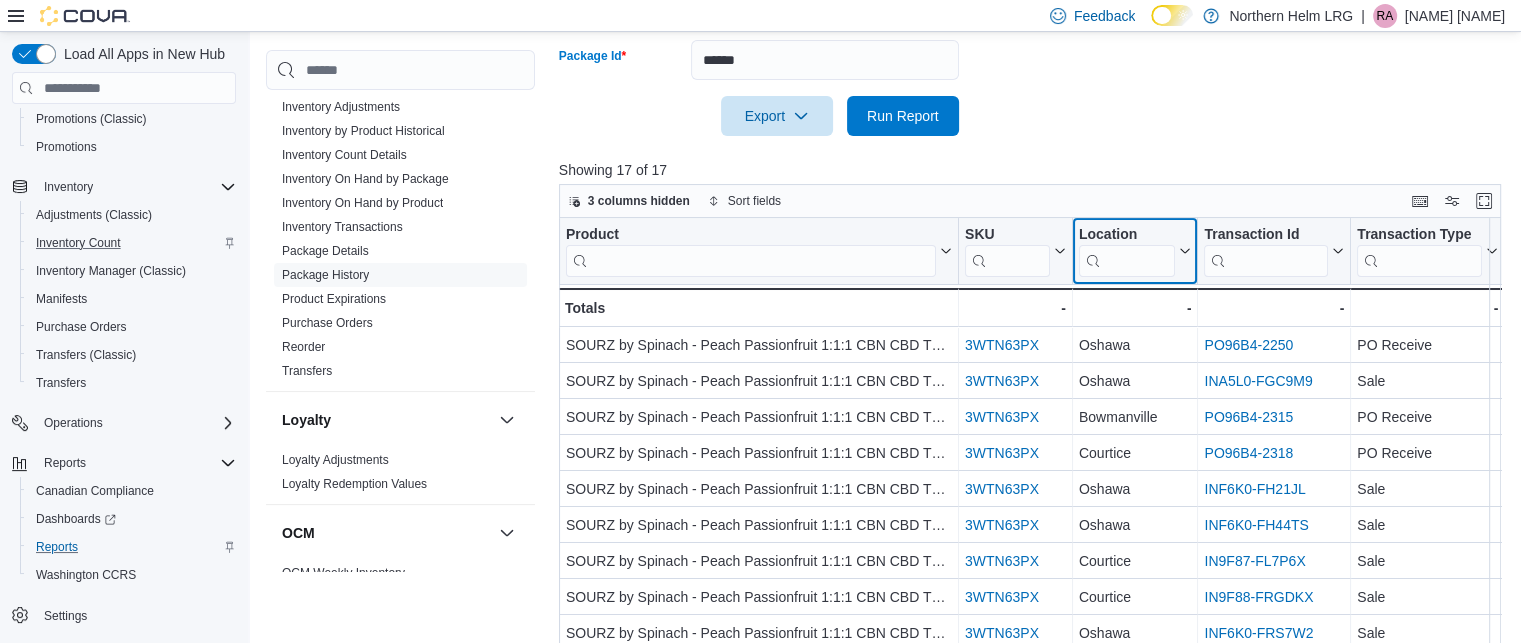 click at bounding box center [1127, 261] 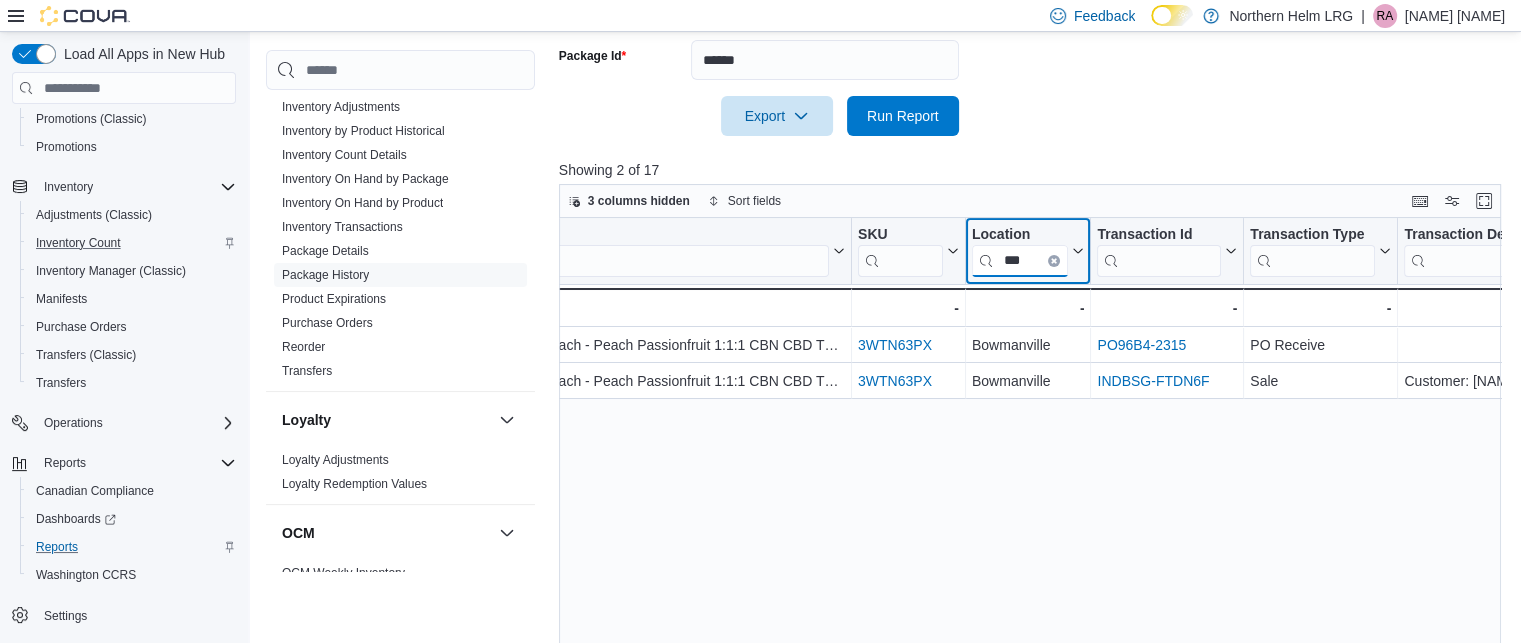 scroll, scrollTop: 0, scrollLeft: 0, axis: both 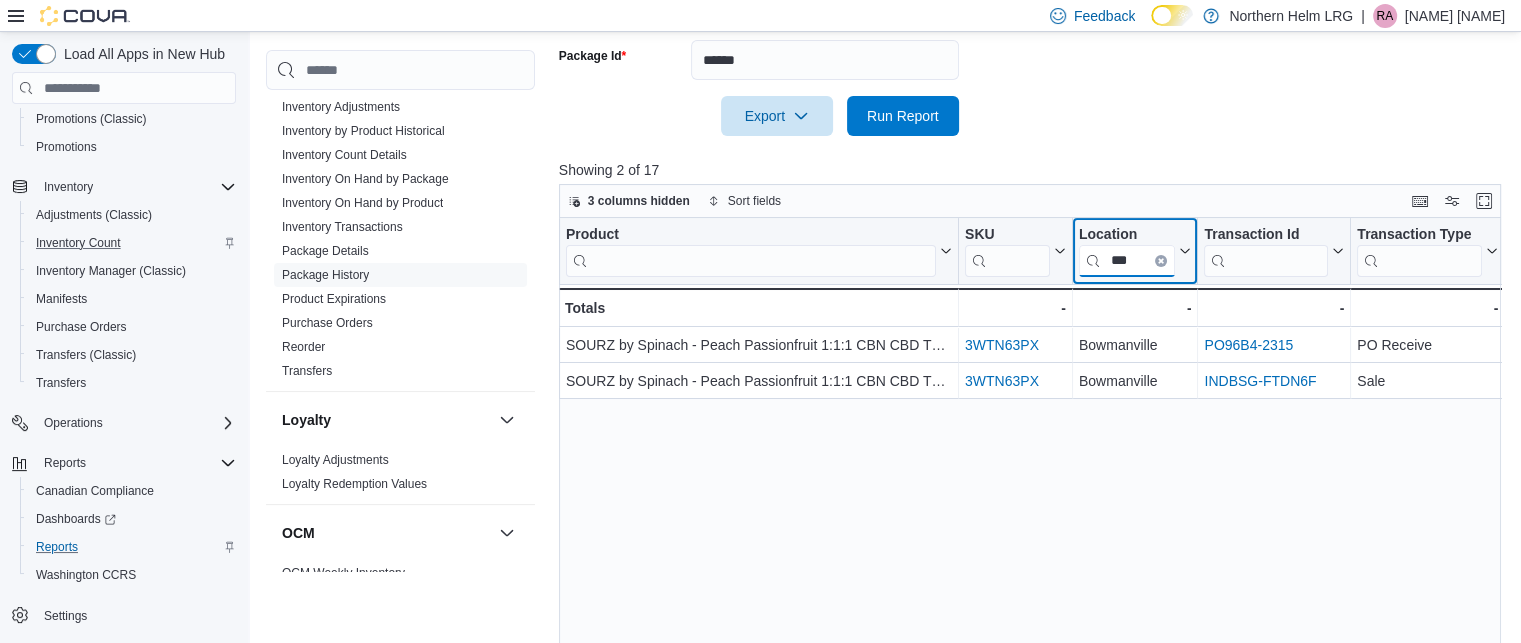 type on "***" 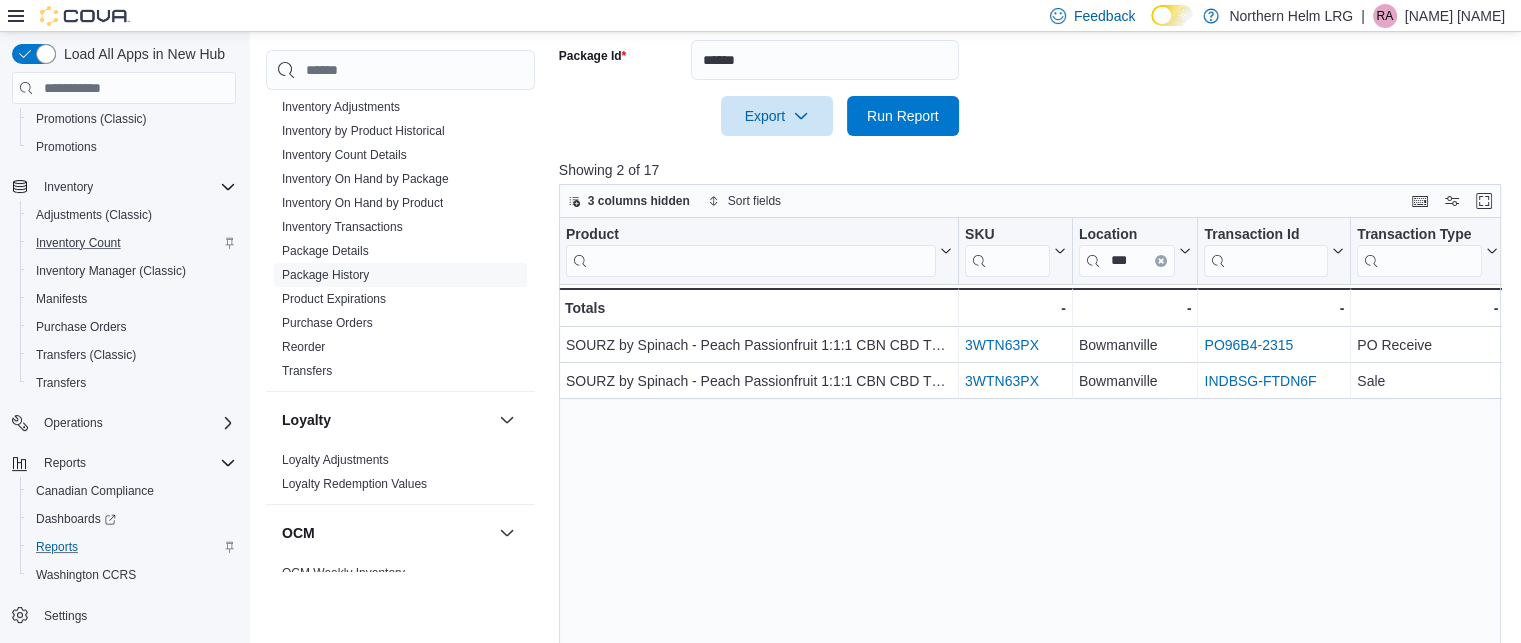 click at bounding box center (1035, 148) 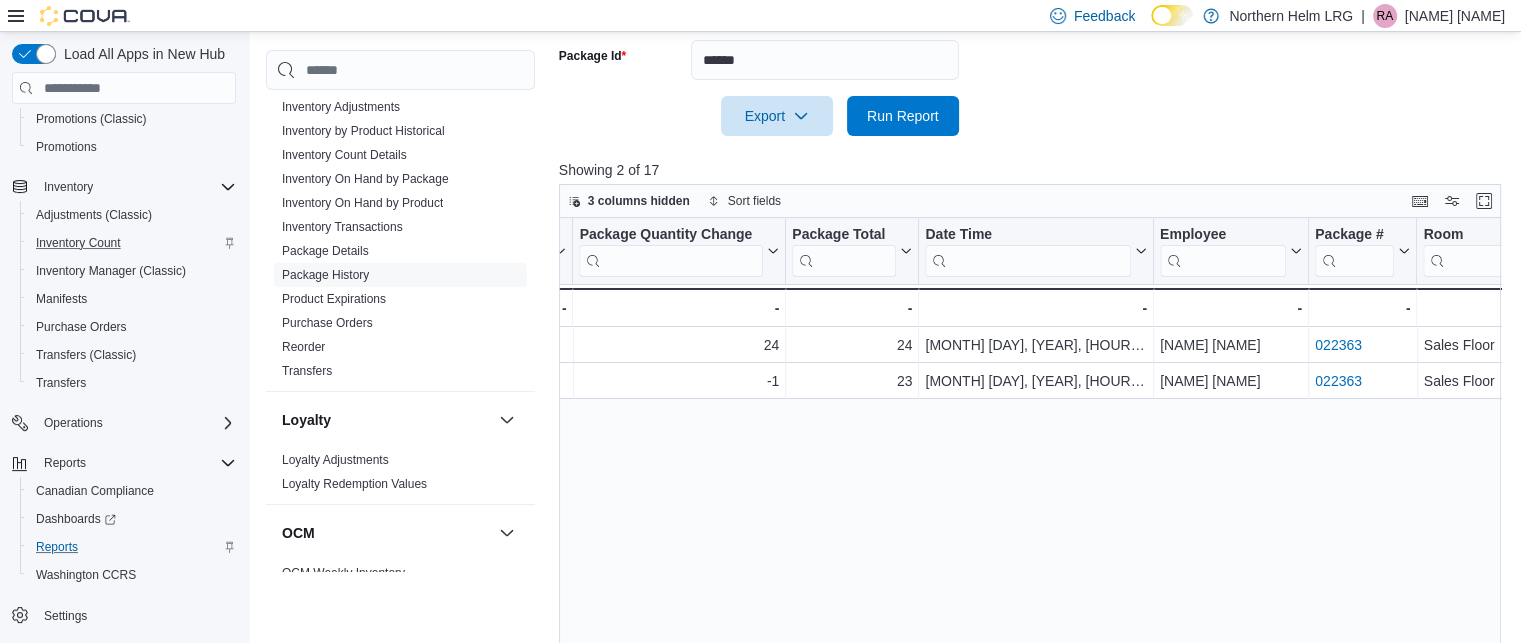 scroll, scrollTop: 0, scrollLeft: 1288, axis: horizontal 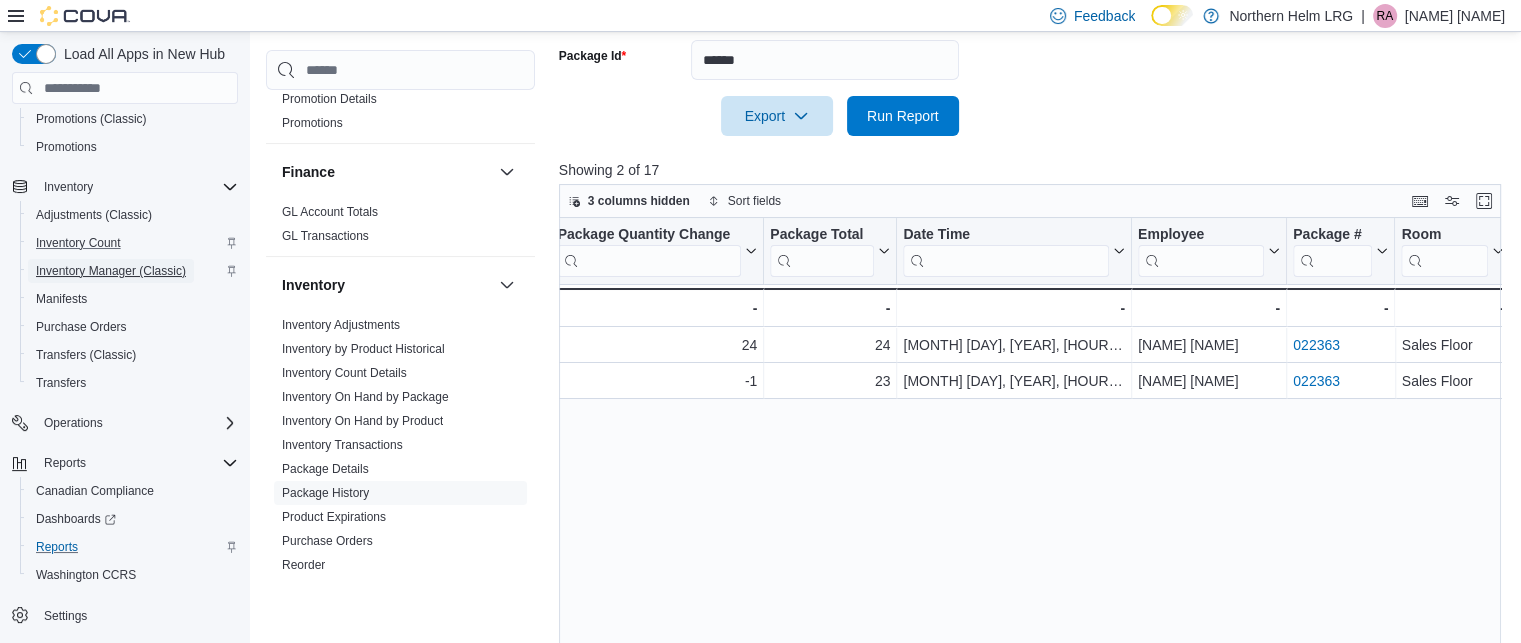 click on "Inventory Manager (Classic)" at bounding box center [111, 271] 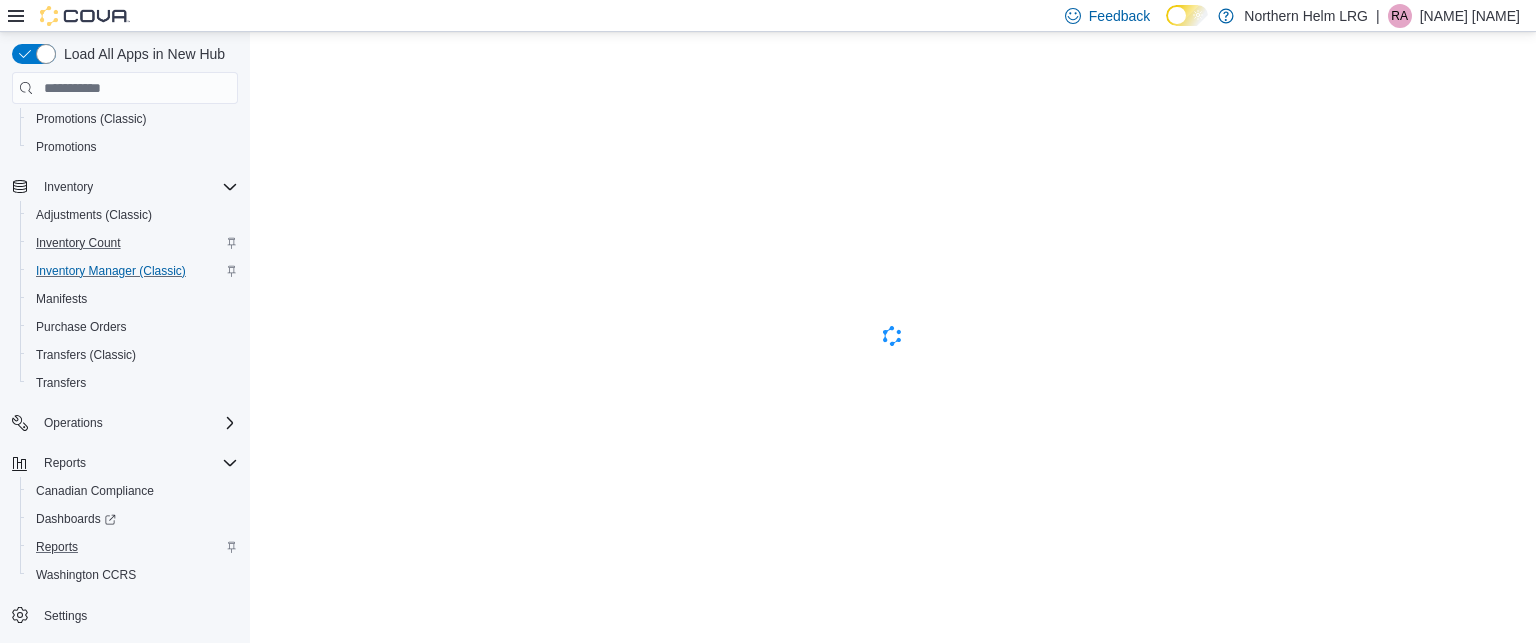 scroll, scrollTop: 0, scrollLeft: 0, axis: both 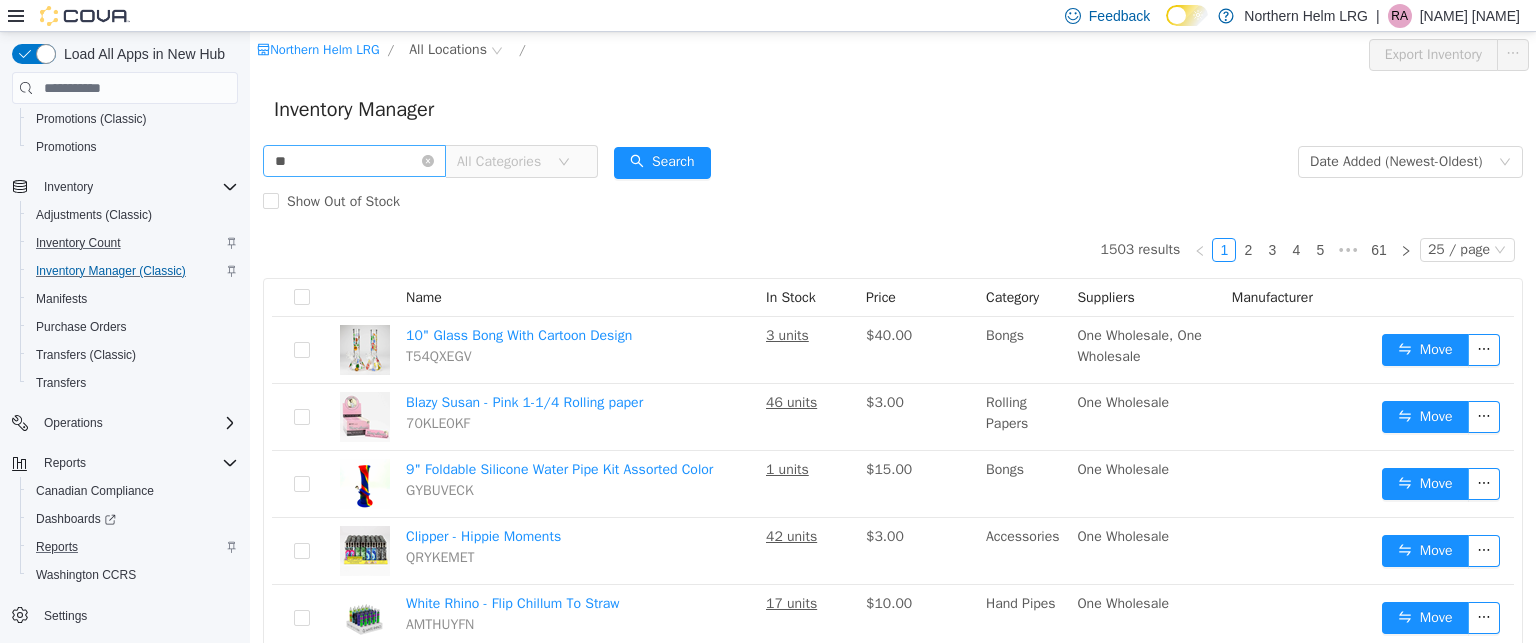 type on "*" 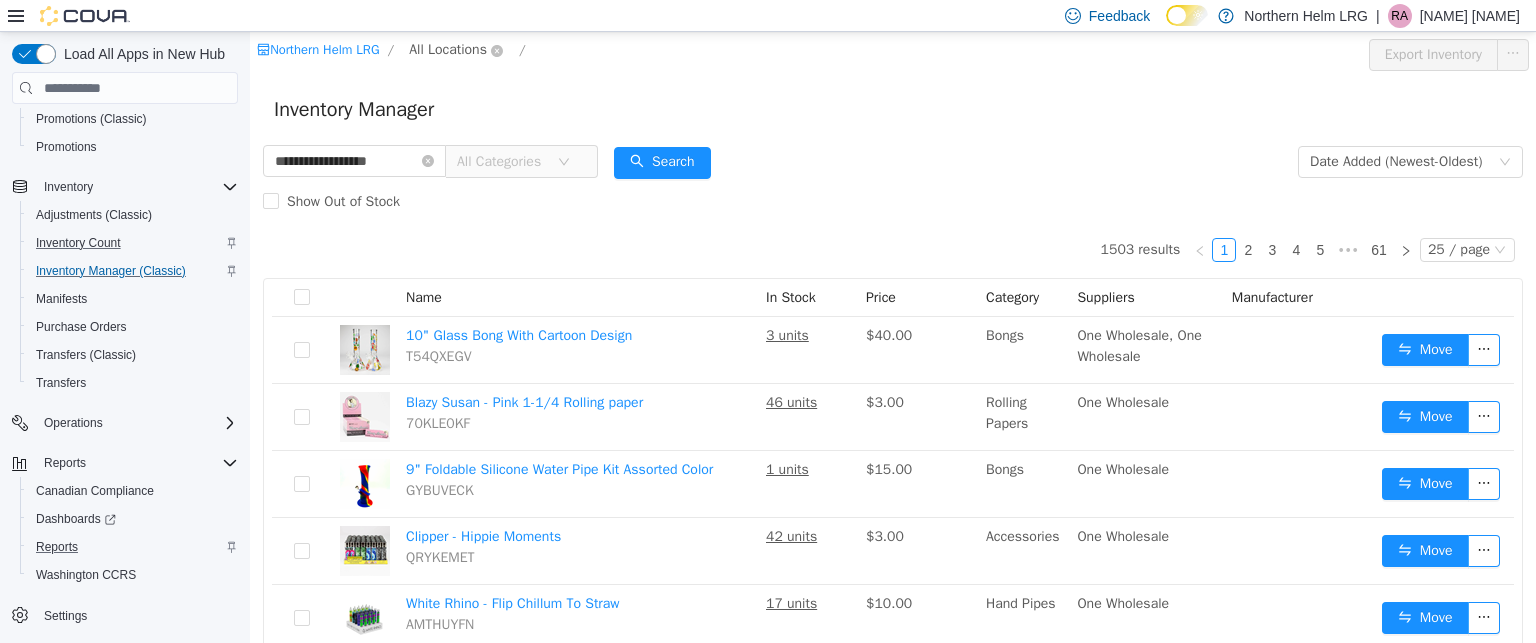 type on "**********" 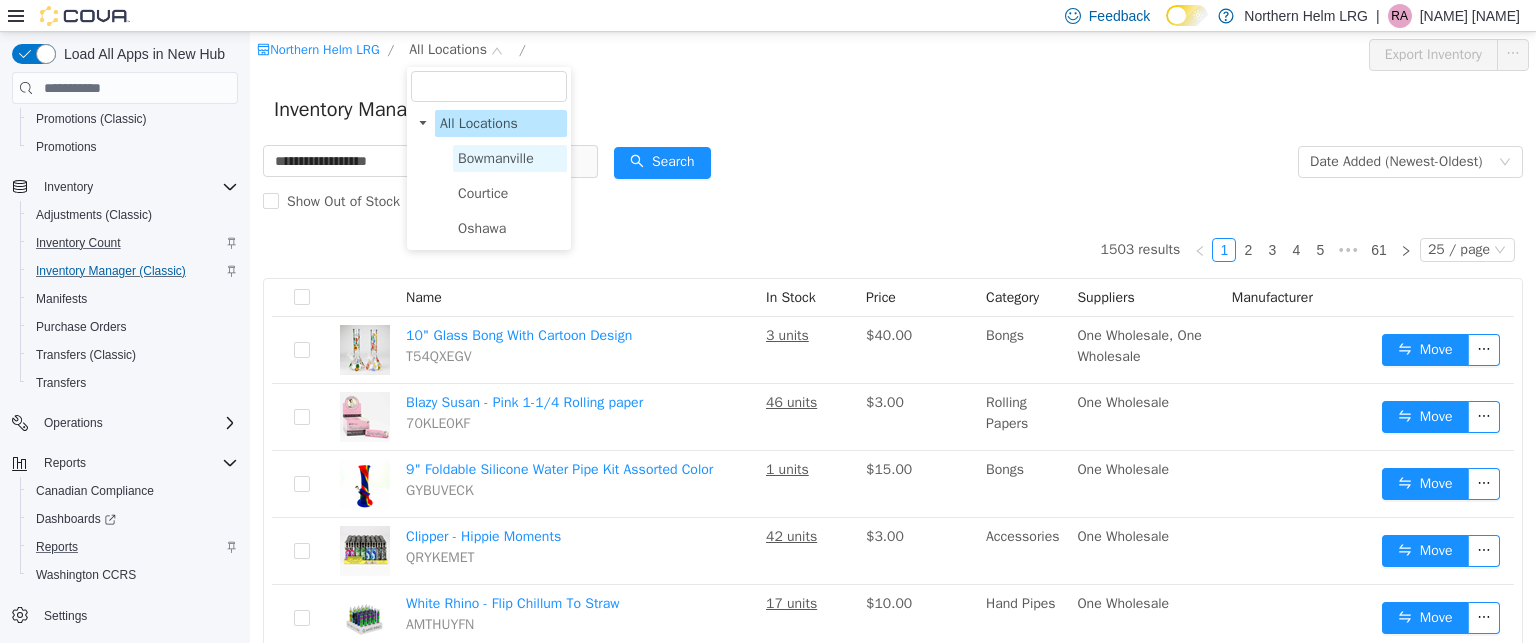 click on "Bowmanville" at bounding box center [496, 158] 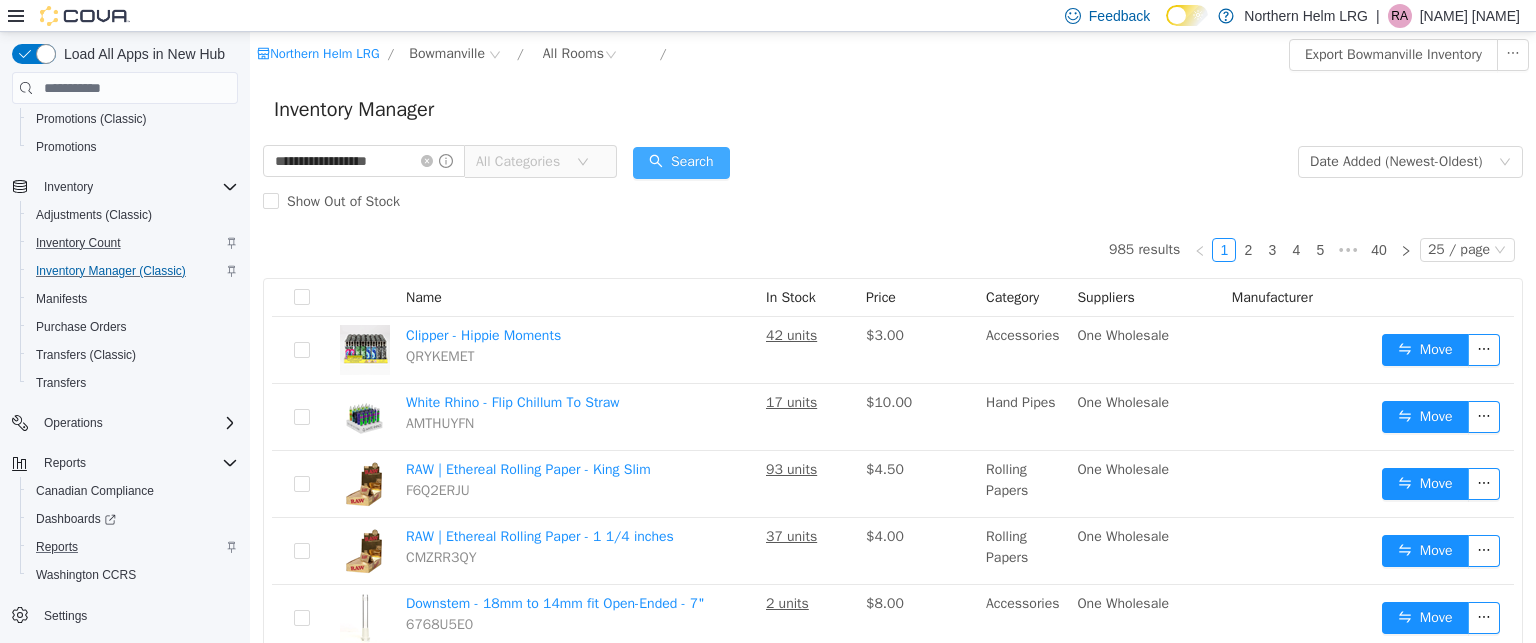 click on "Search" at bounding box center [681, 163] 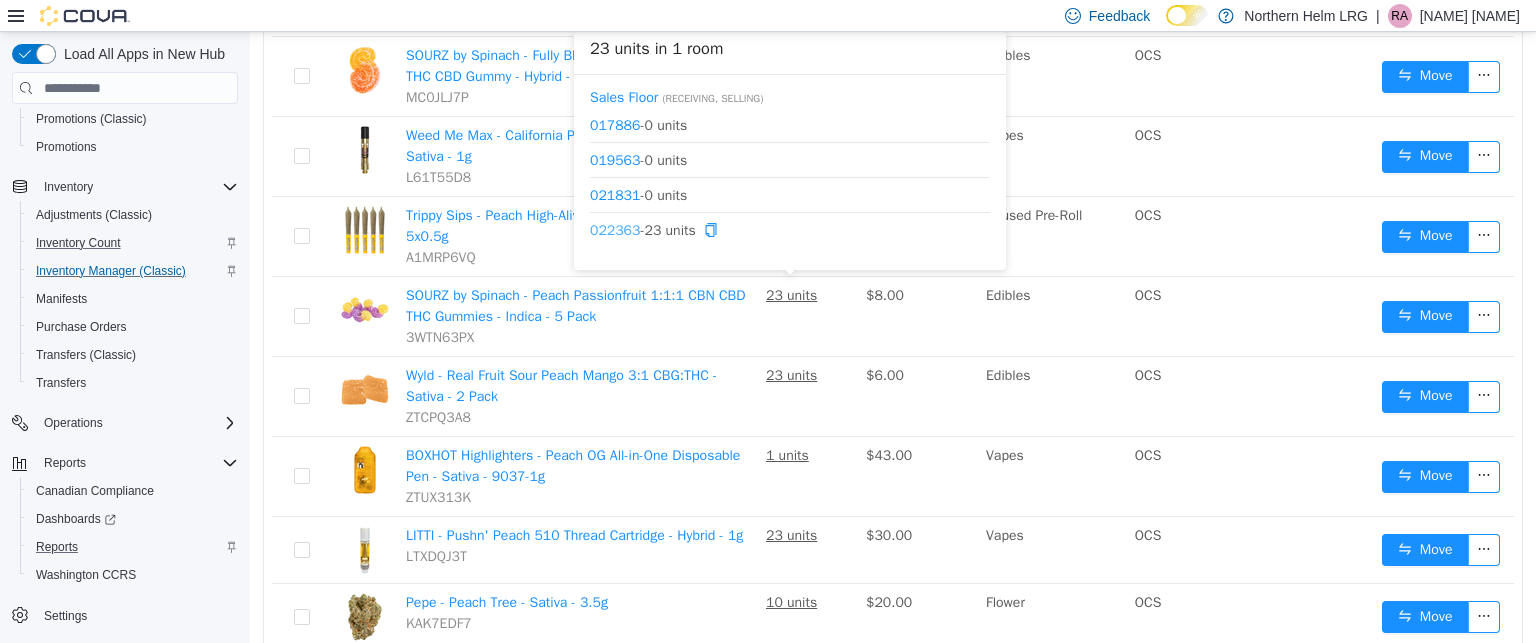 scroll, scrollTop: 1052, scrollLeft: 0, axis: vertical 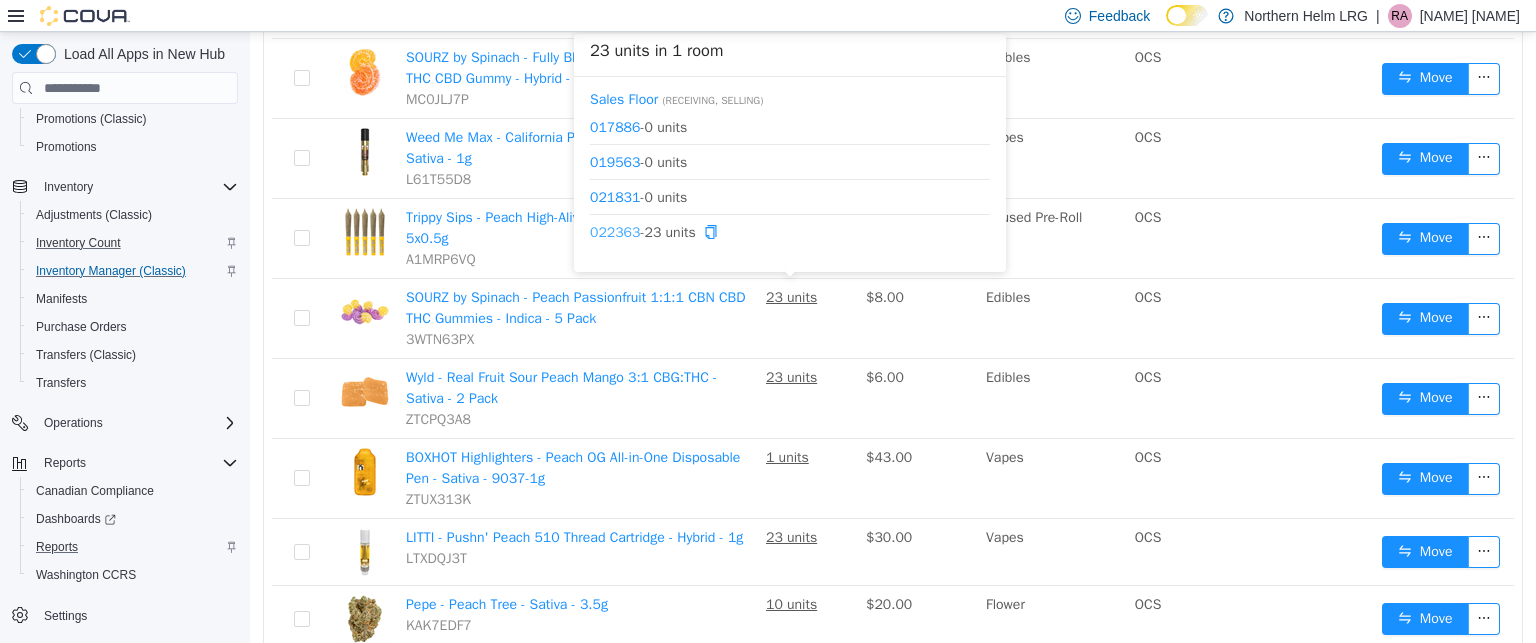 click on "022363" at bounding box center (615, 232) 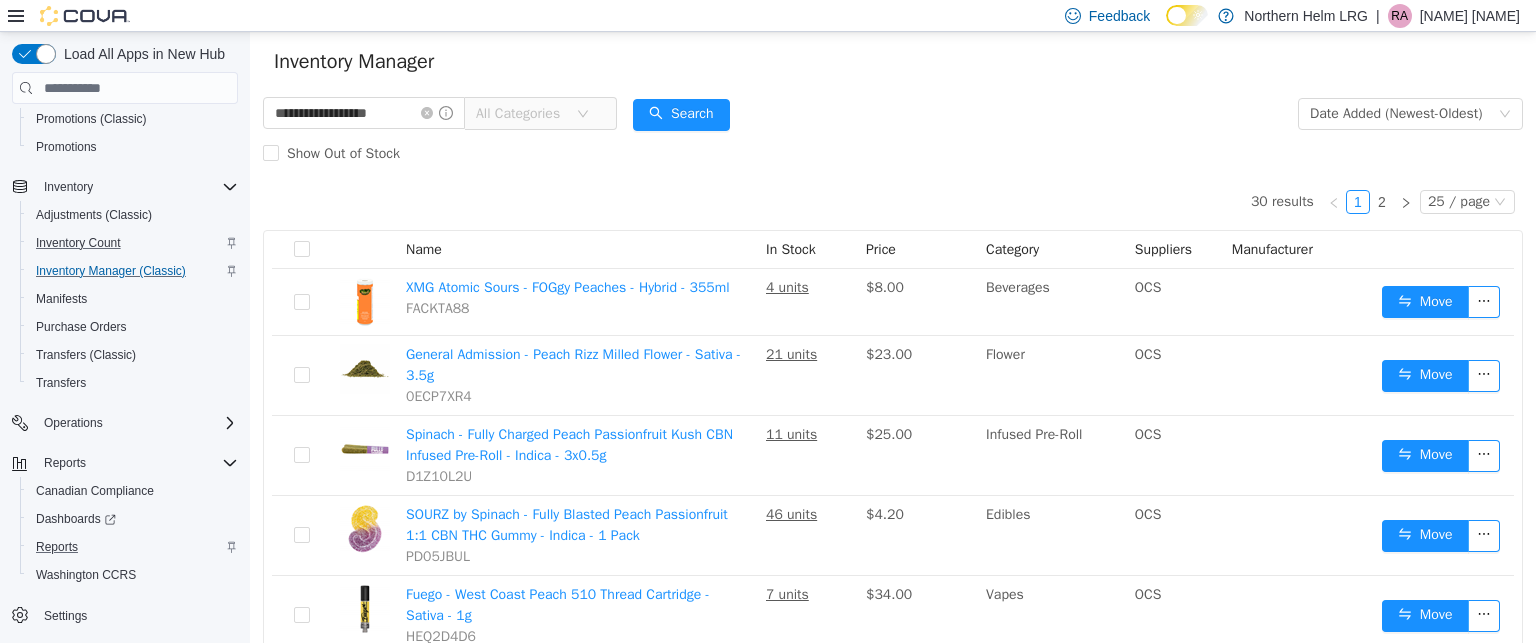 scroll, scrollTop: 0, scrollLeft: 0, axis: both 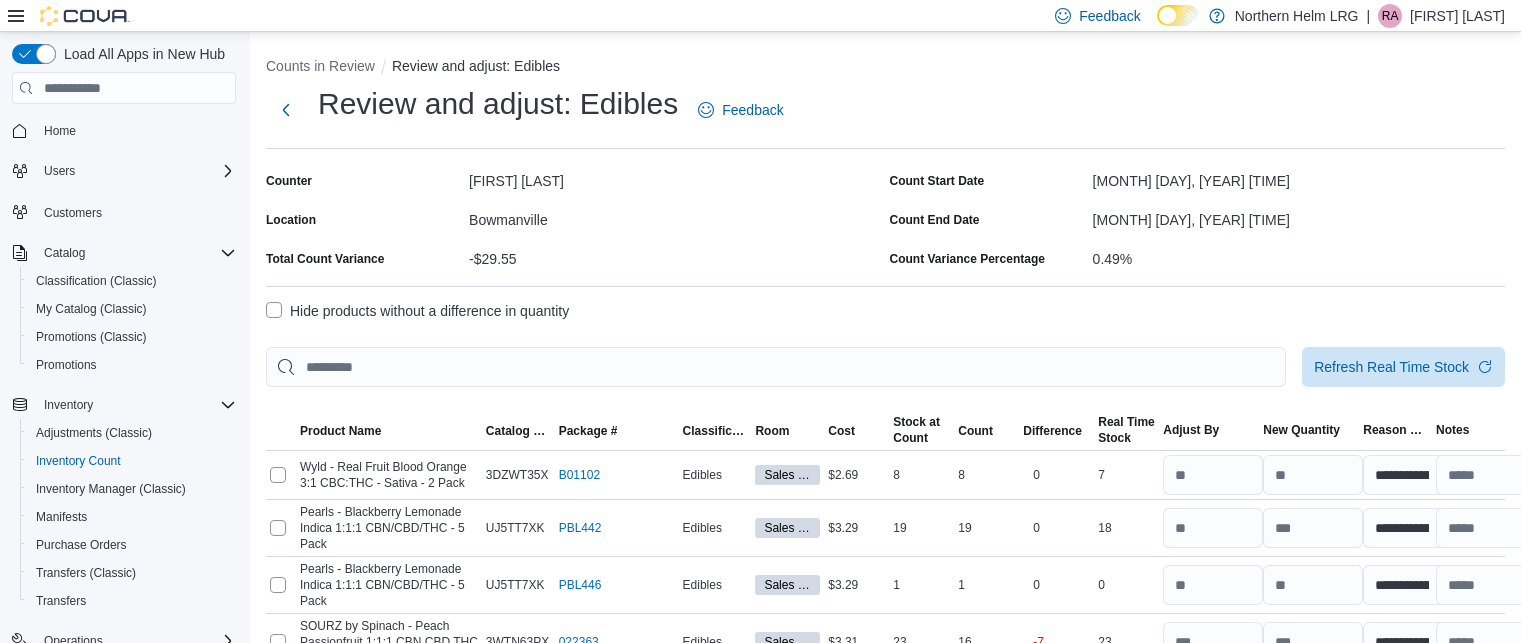 select on "**********" 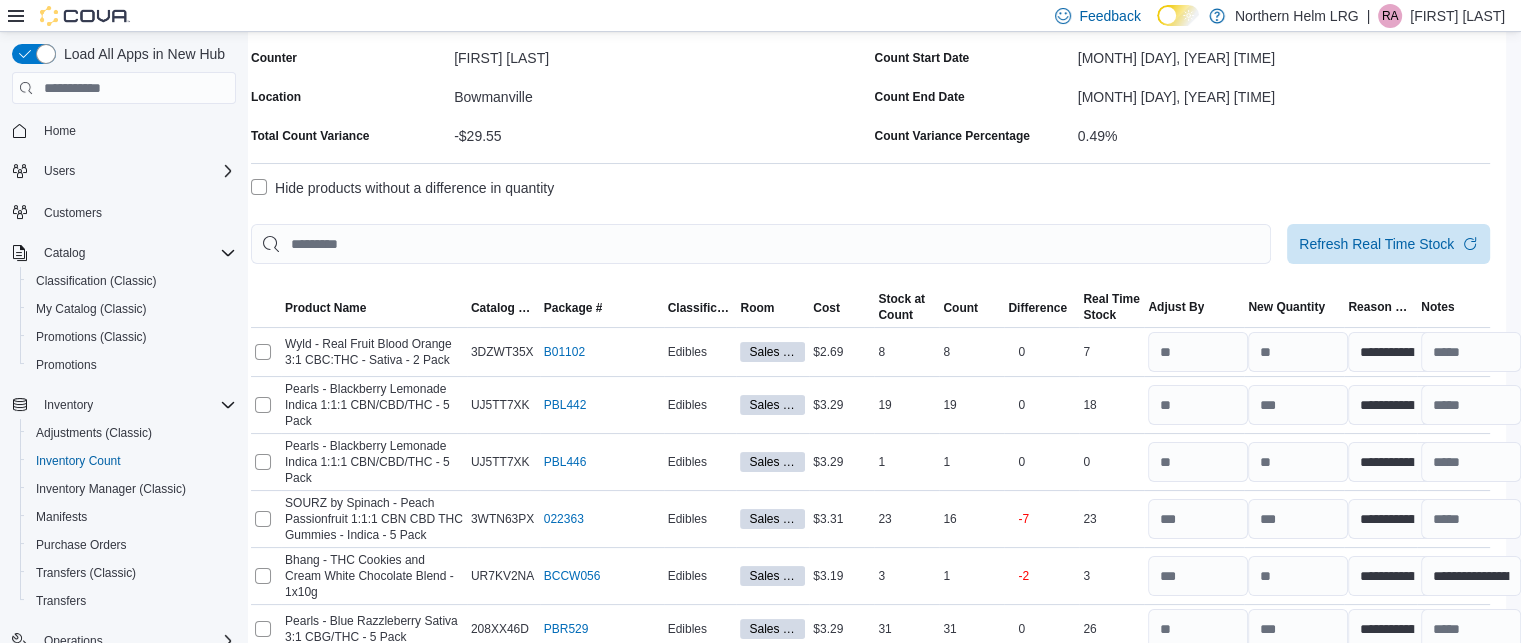 scroll, scrollTop: 0, scrollLeft: 16, axis: horizontal 